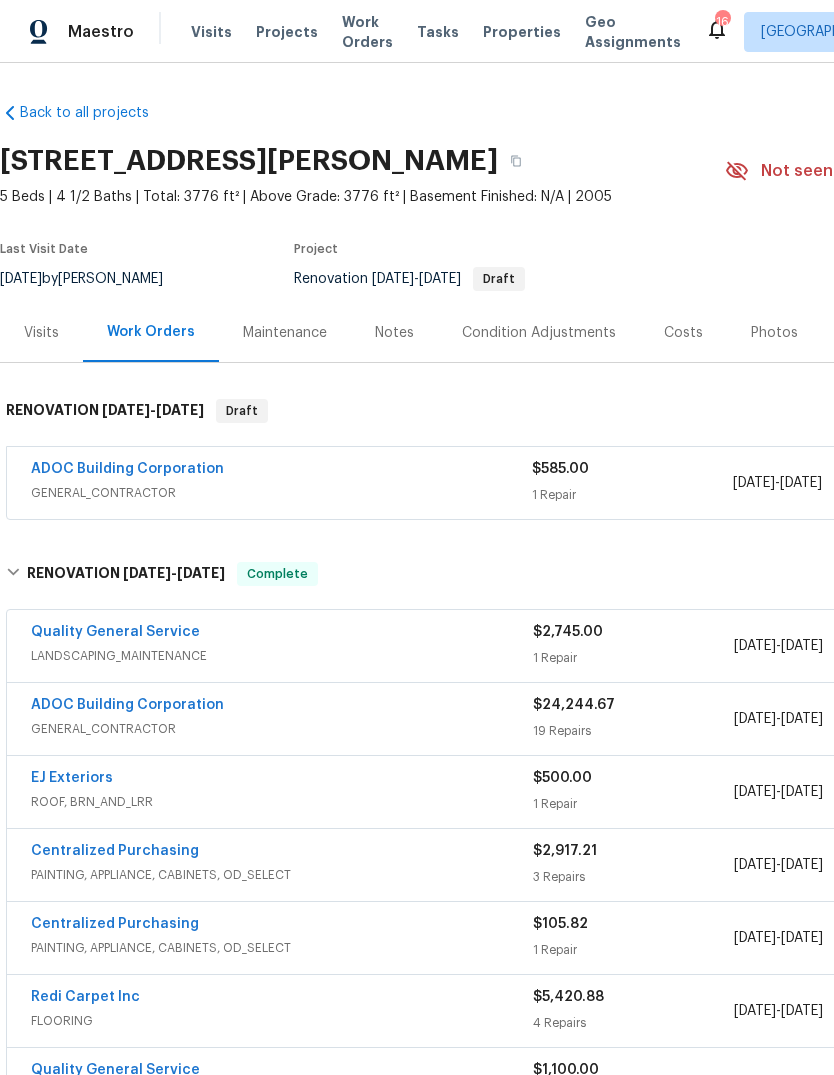 scroll, scrollTop: 0, scrollLeft: 0, axis: both 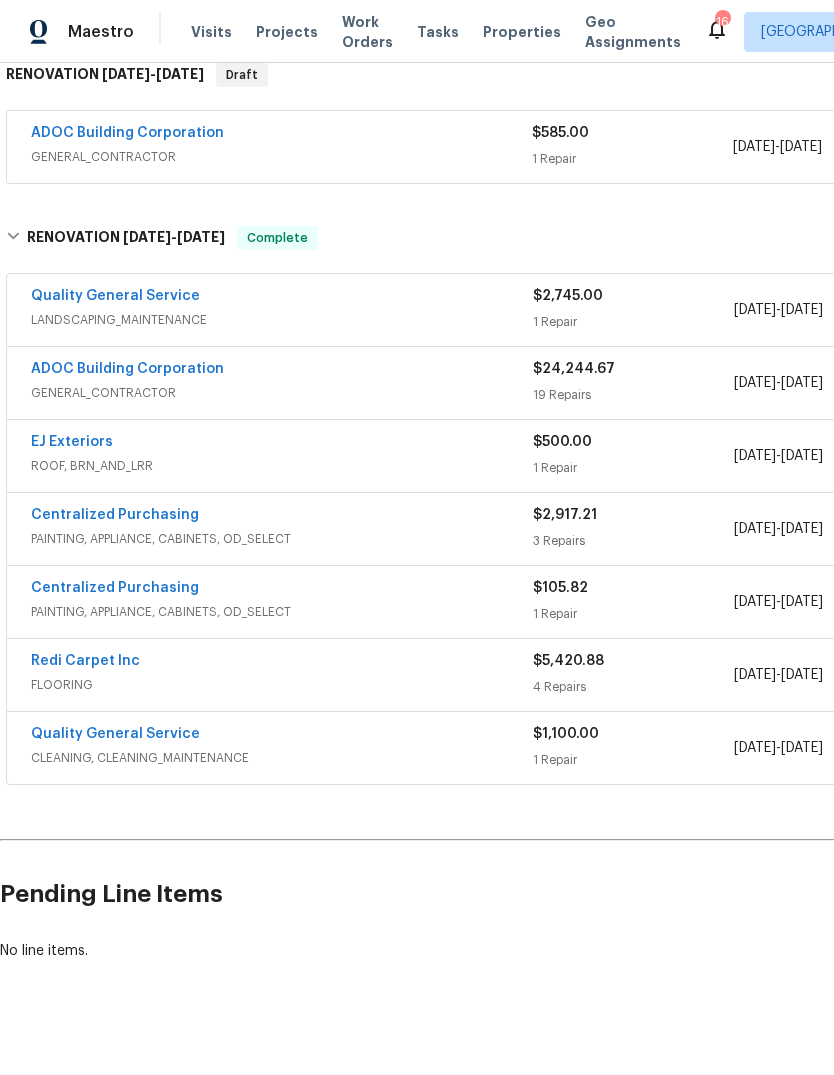 click 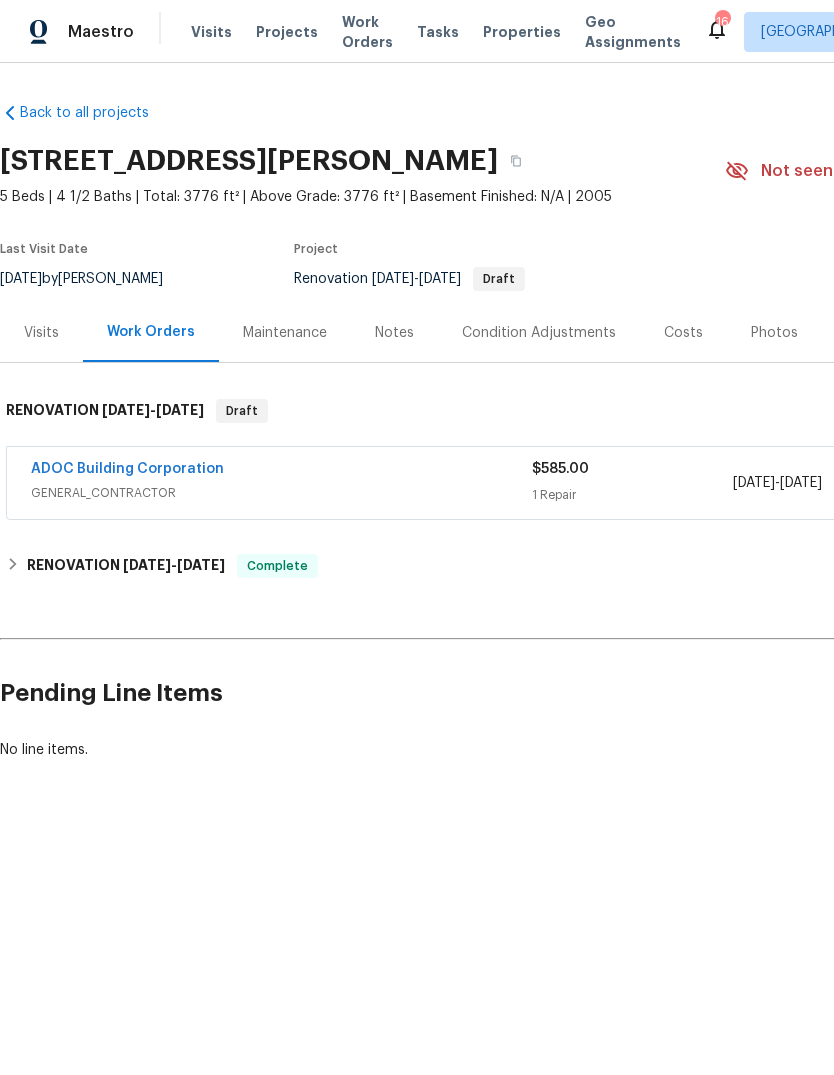 scroll, scrollTop: 0, scrollLeft: 0, axis: both 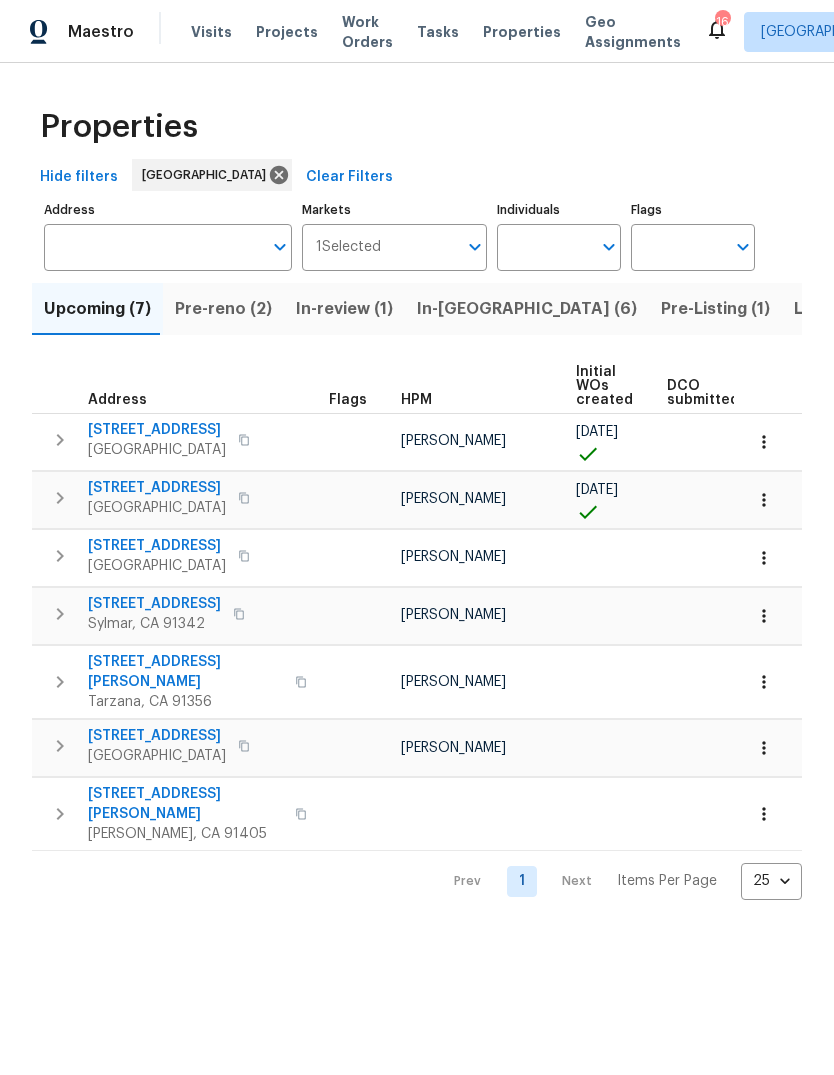 click on "Pre-Listing (1)" at bounding box center [715, 309] 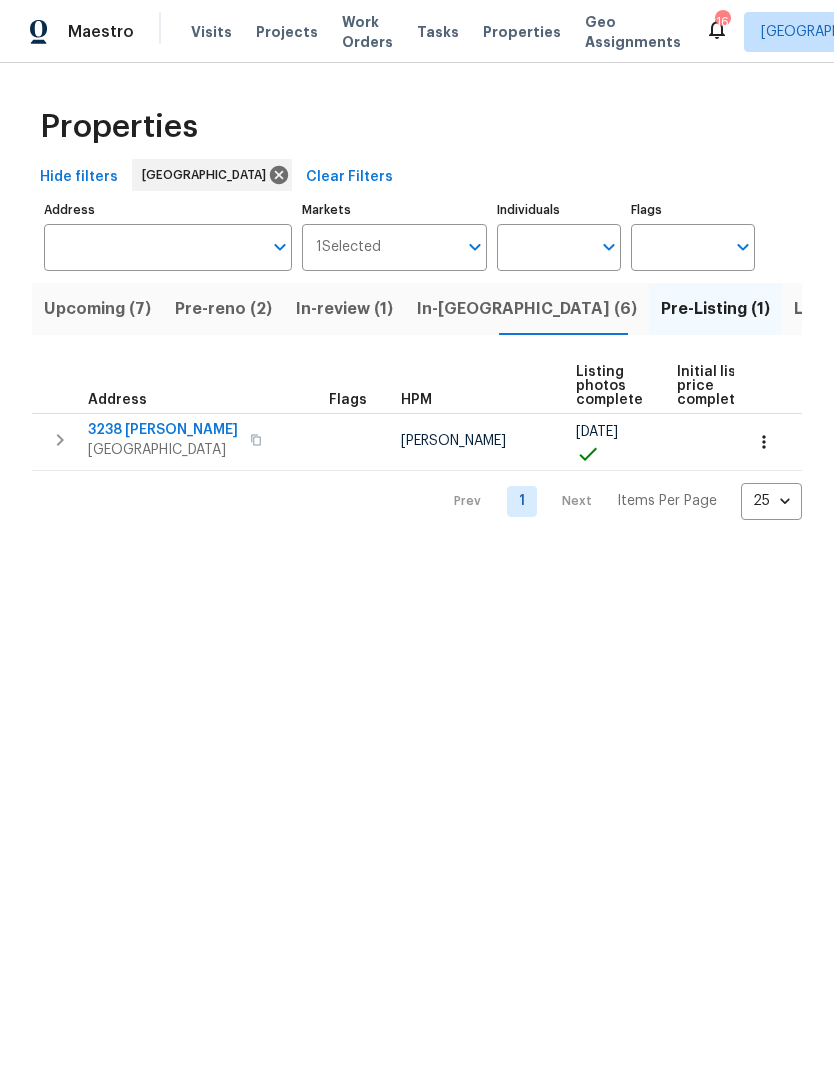 scroll, scrollTop: 0, scrollLeft: 0, axis: both 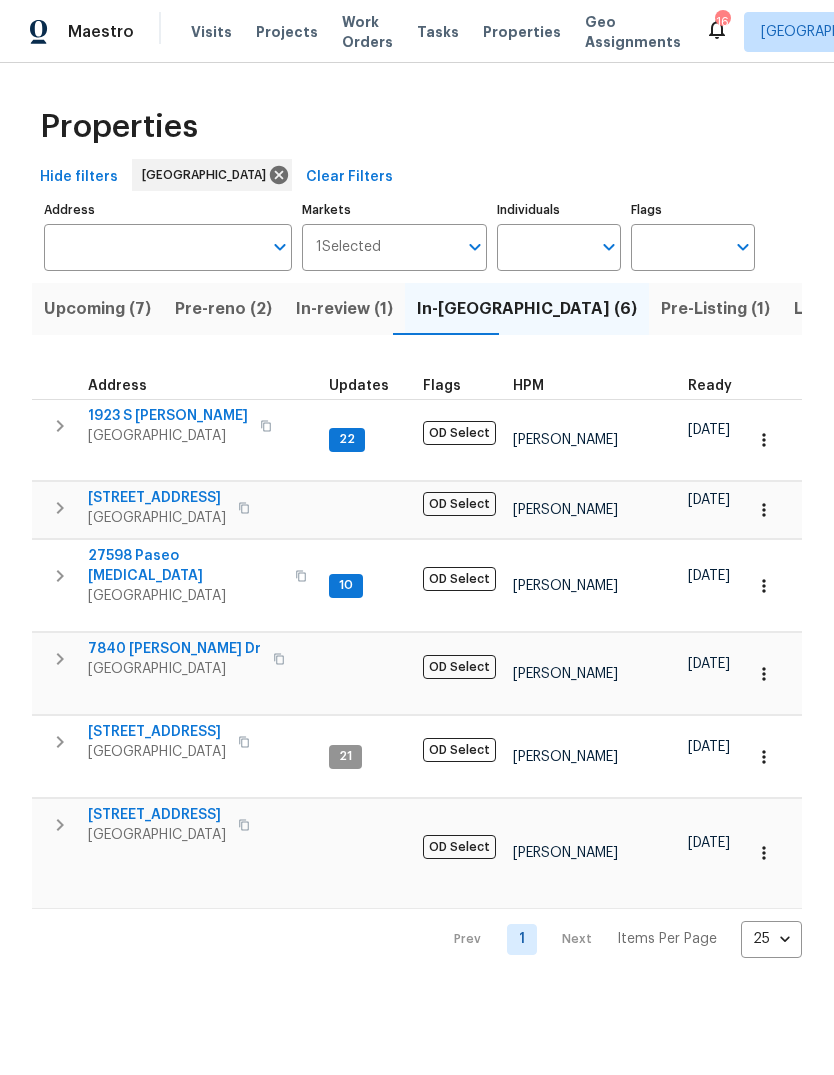 click on "Pre-reno (2)" at bounding box center [223, 309] 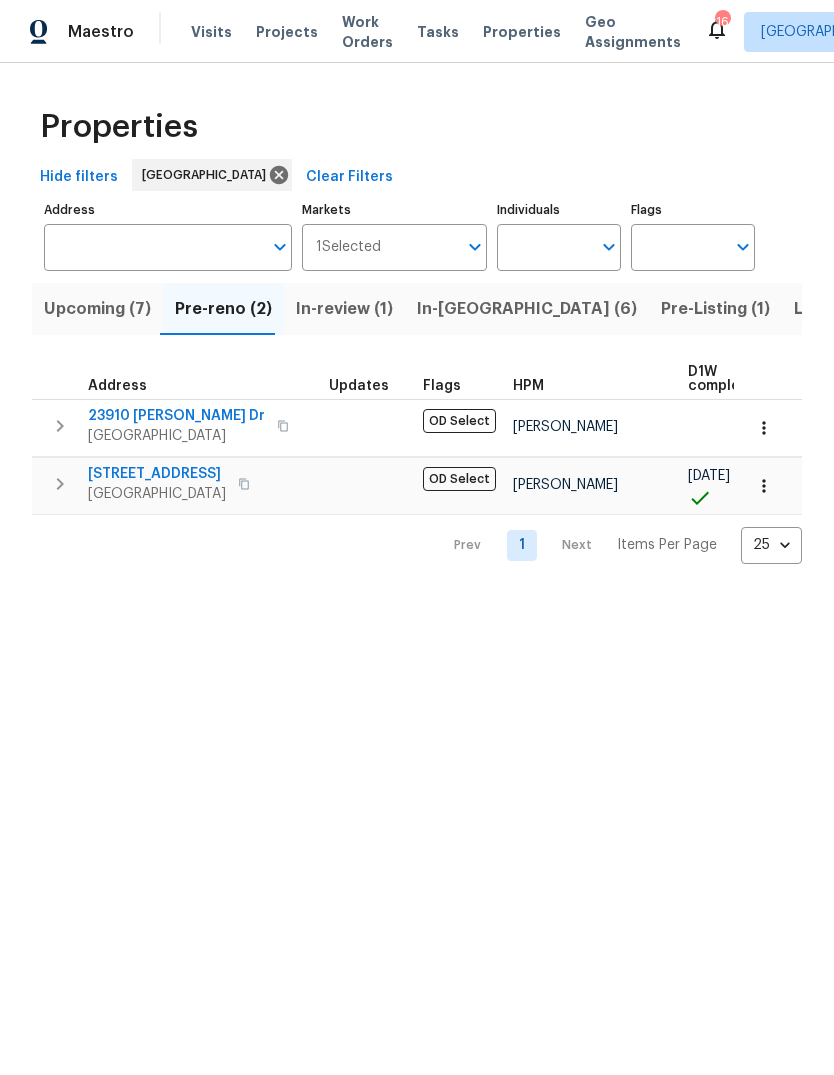 scroll, scrollTop: 0, scrollLeft: -1, axis: horizontal 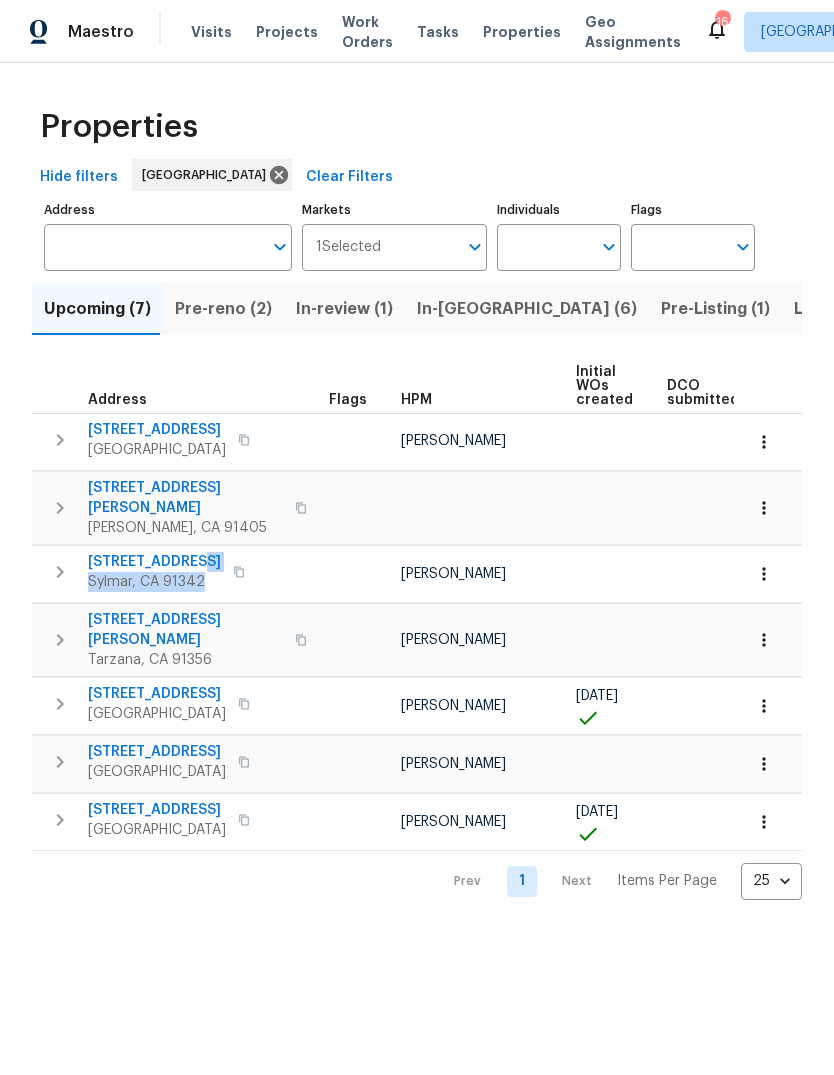 click on "[STREET_ADDRESS]" at bounding box center (200, 572) 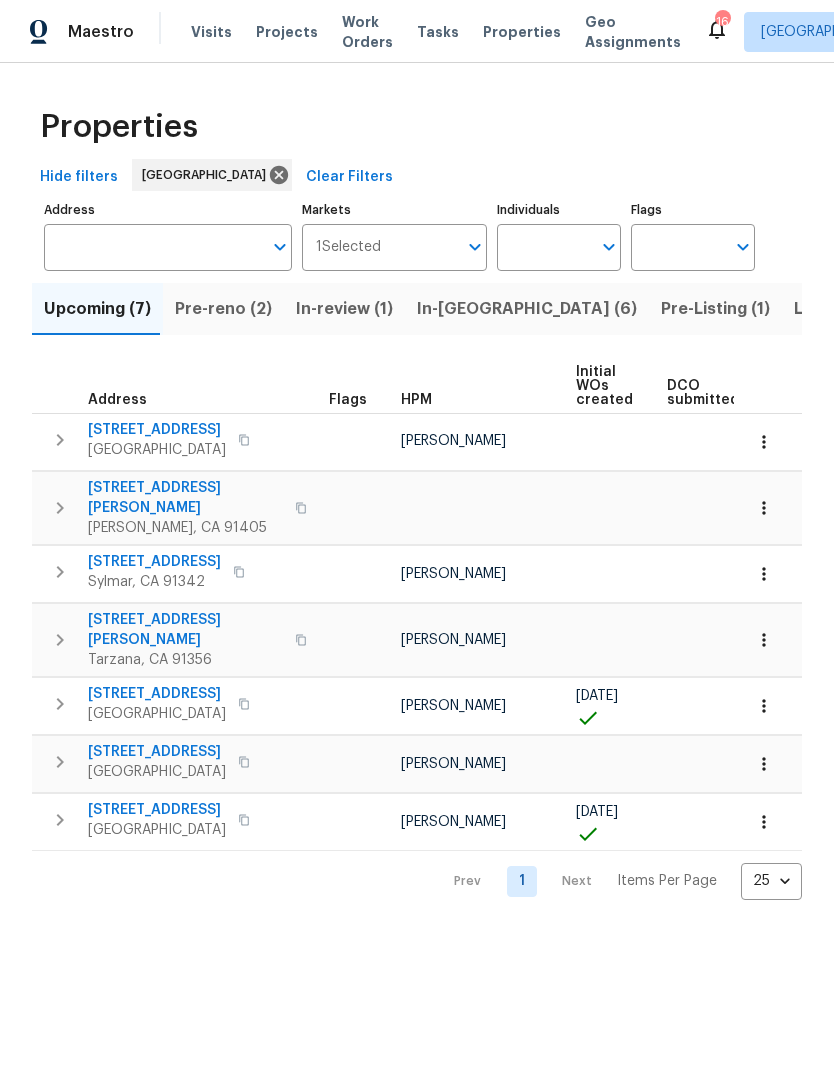click on "[STREET_ADDRESS]" at bounding box center [154, 562] 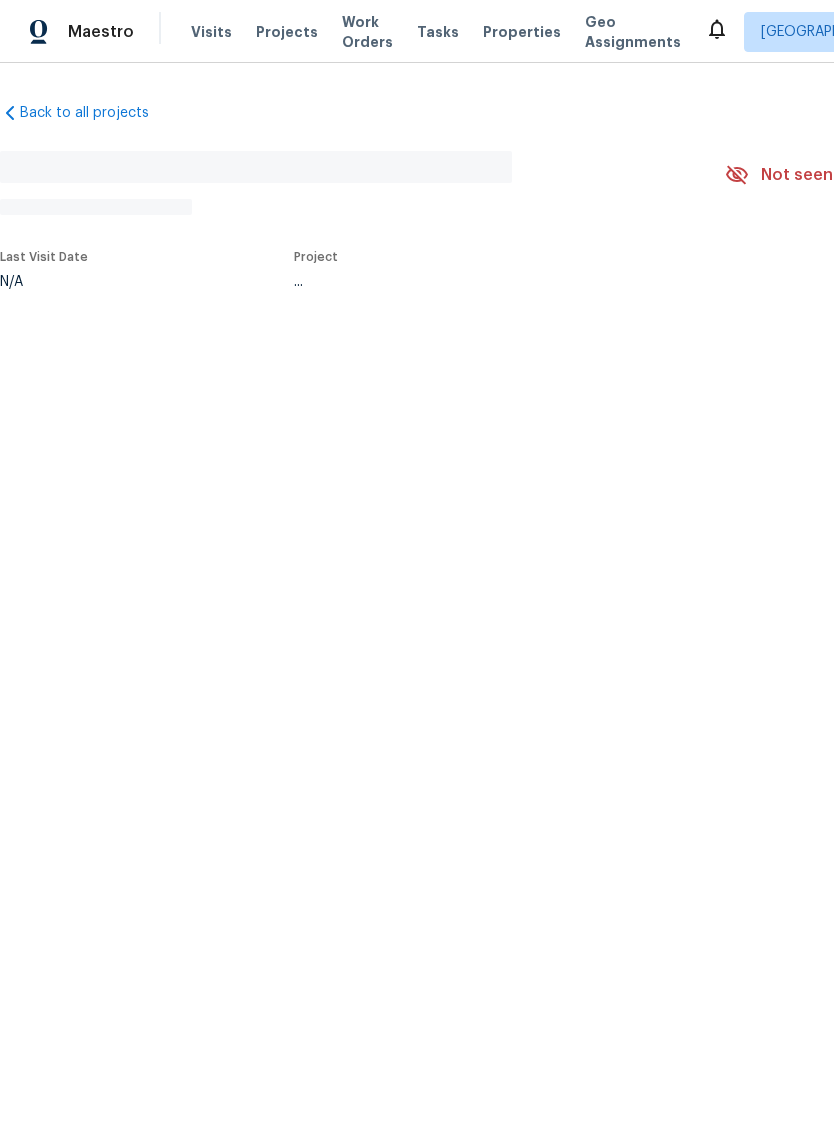 scroll, scrollTop: 0, scrollLeft: 0, axis: both 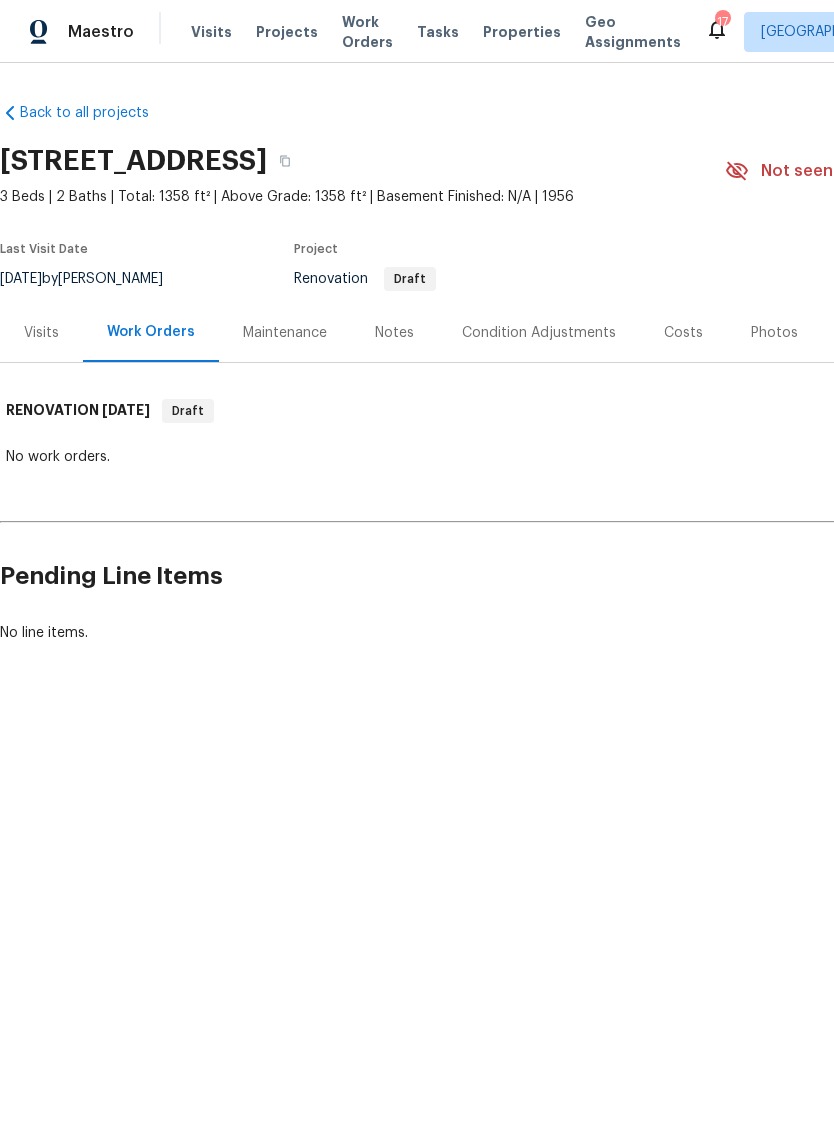 click on "Condition Adjustments" at bounding box center [539, 333] 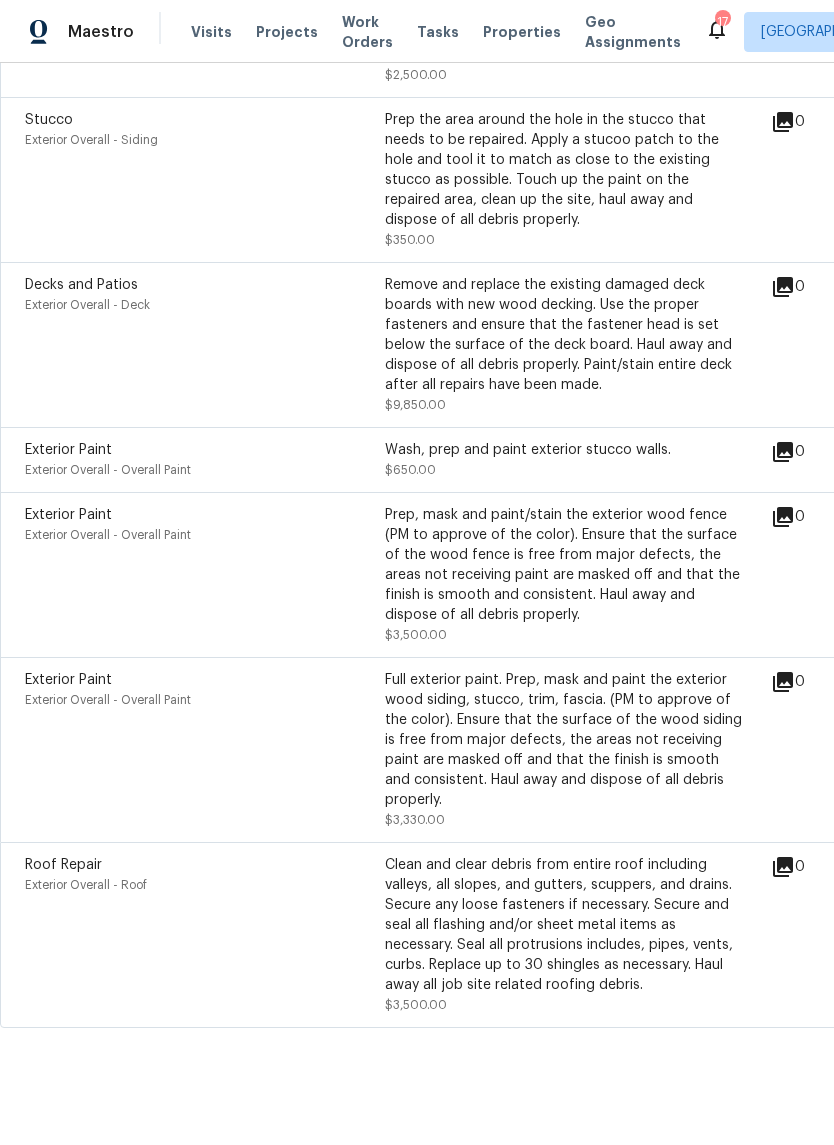 scroll, scrollTop: 2644, scrollLeft: 0, axis: vertical 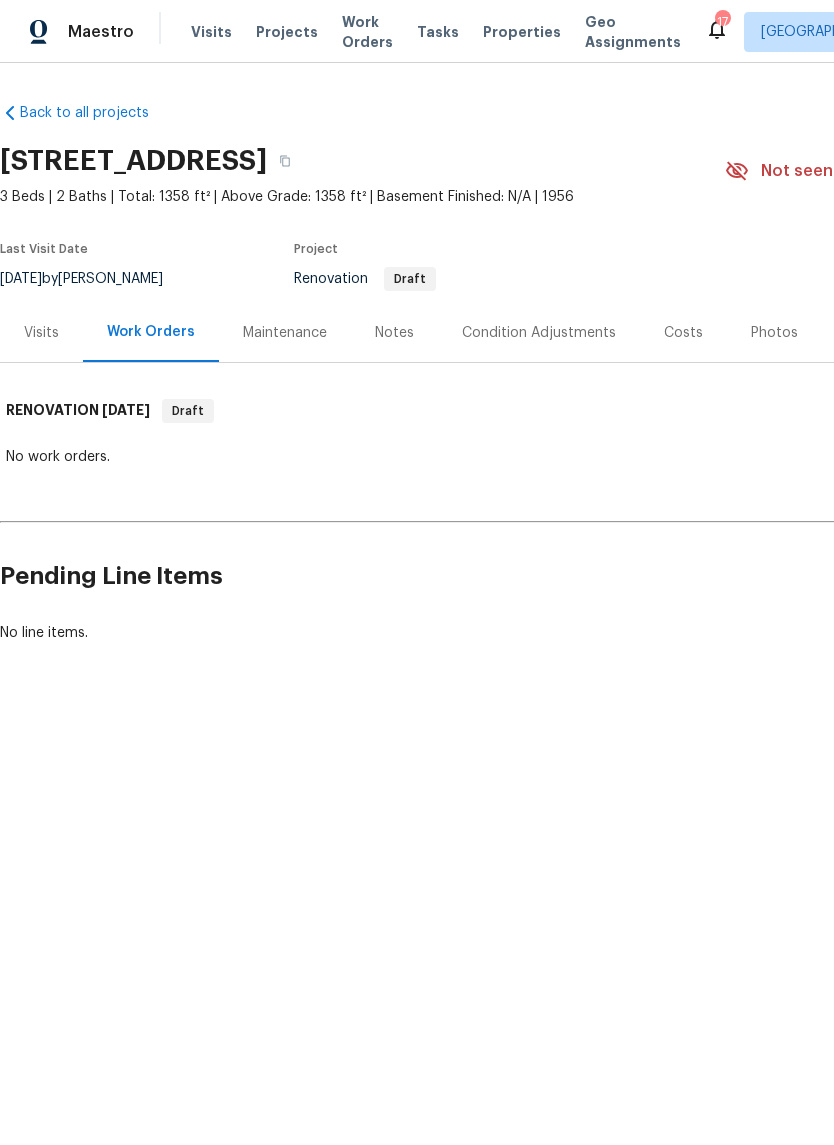click on "Condition Adjustments" at bounding box center (539, 332) 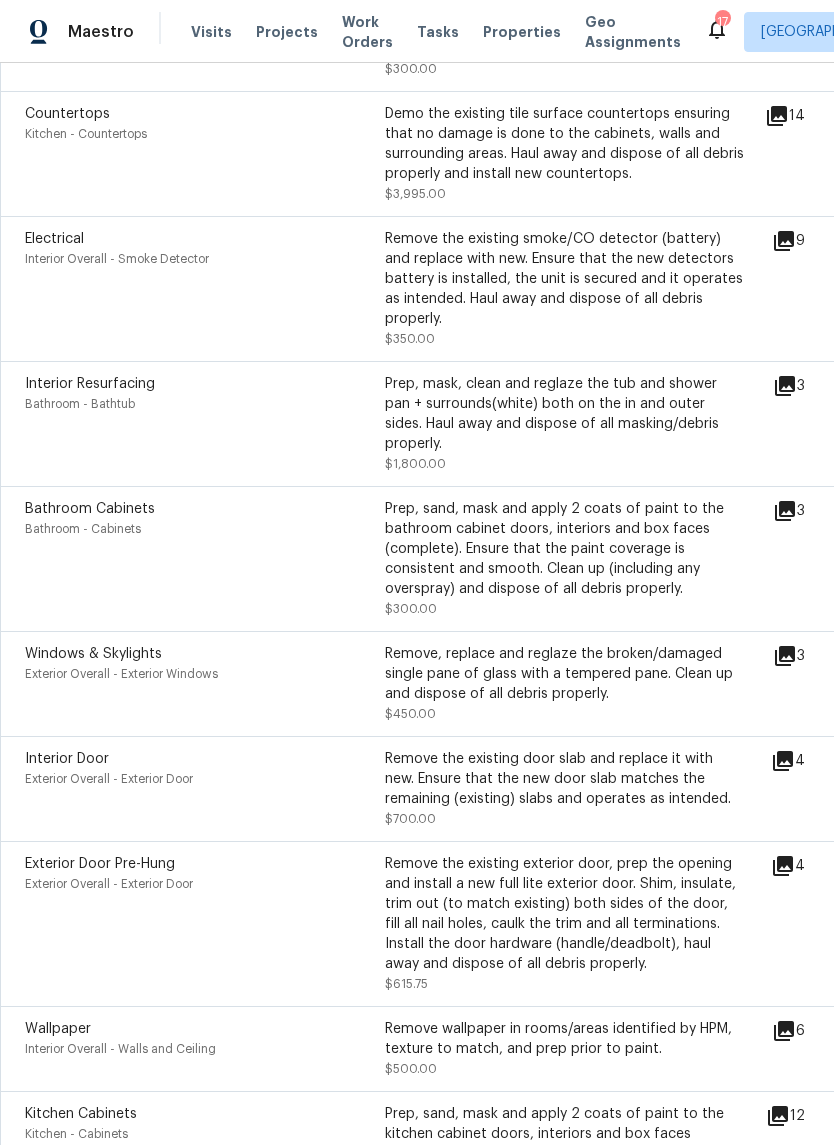 scroll, scrollTop: 784, scrollLeft: 0, axis: vertical 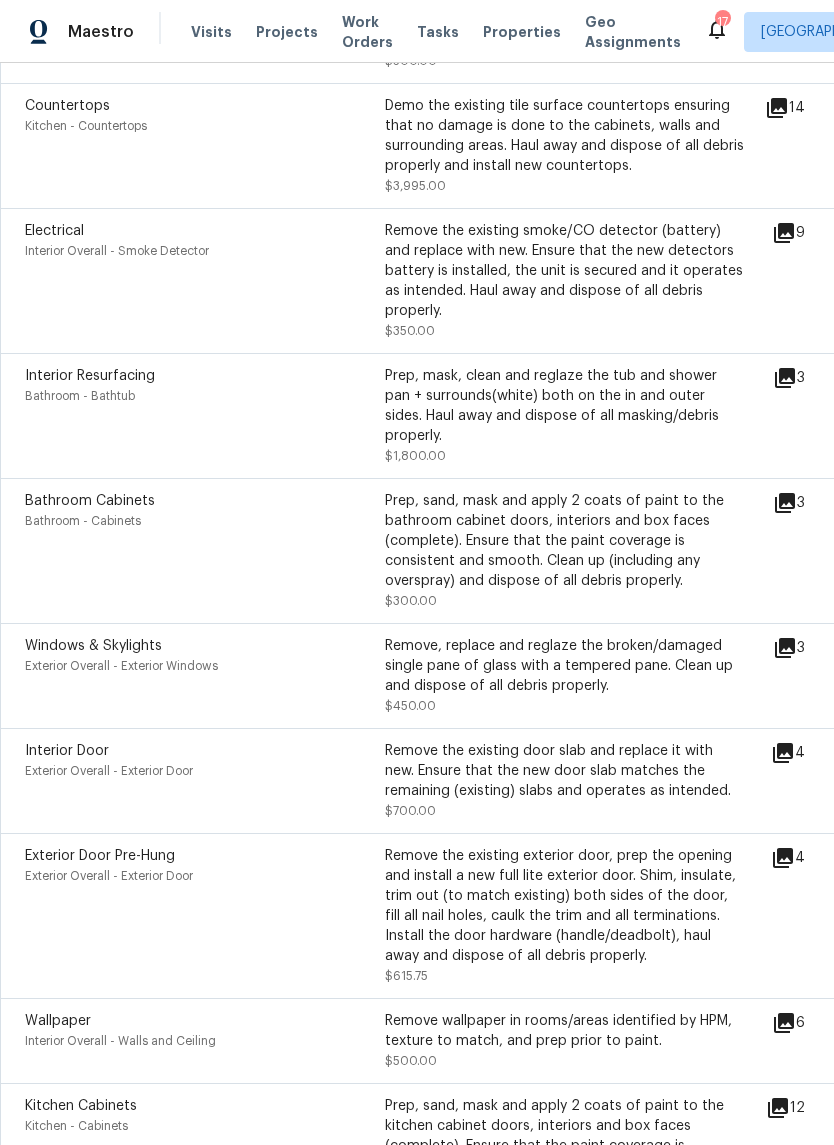 click 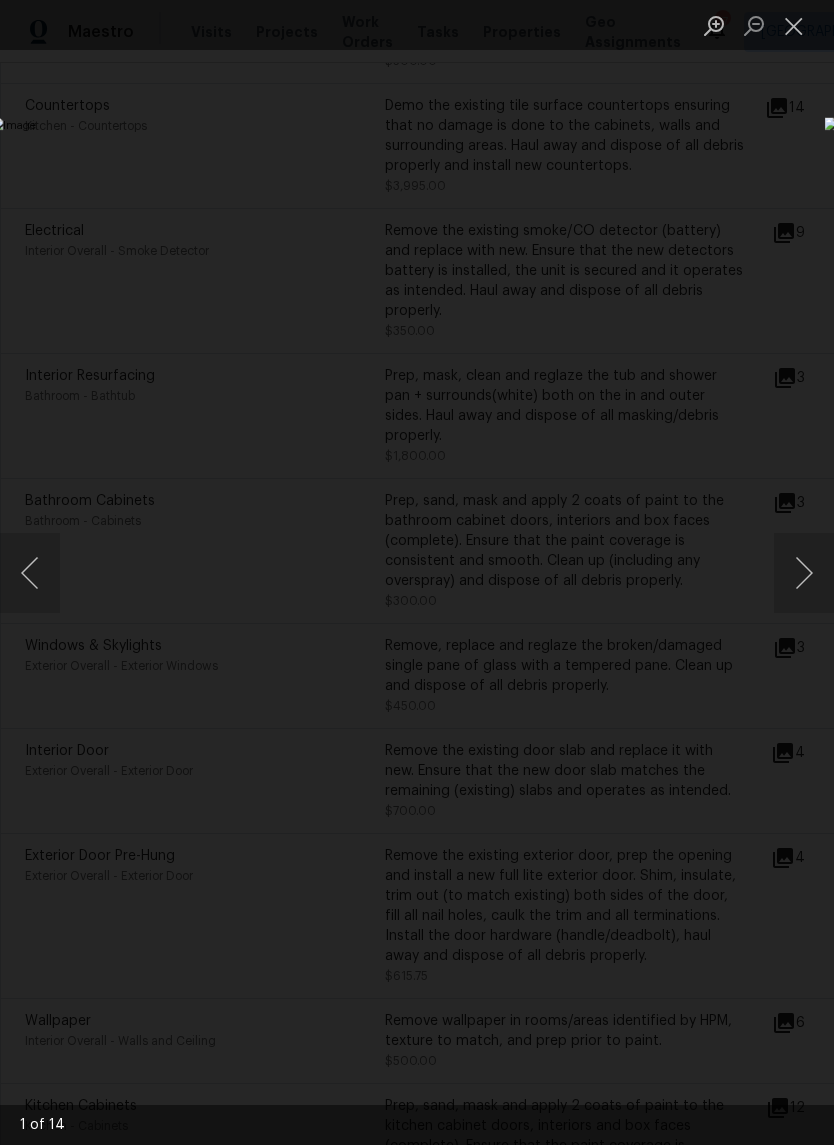 click at bounding box center (804, 573) 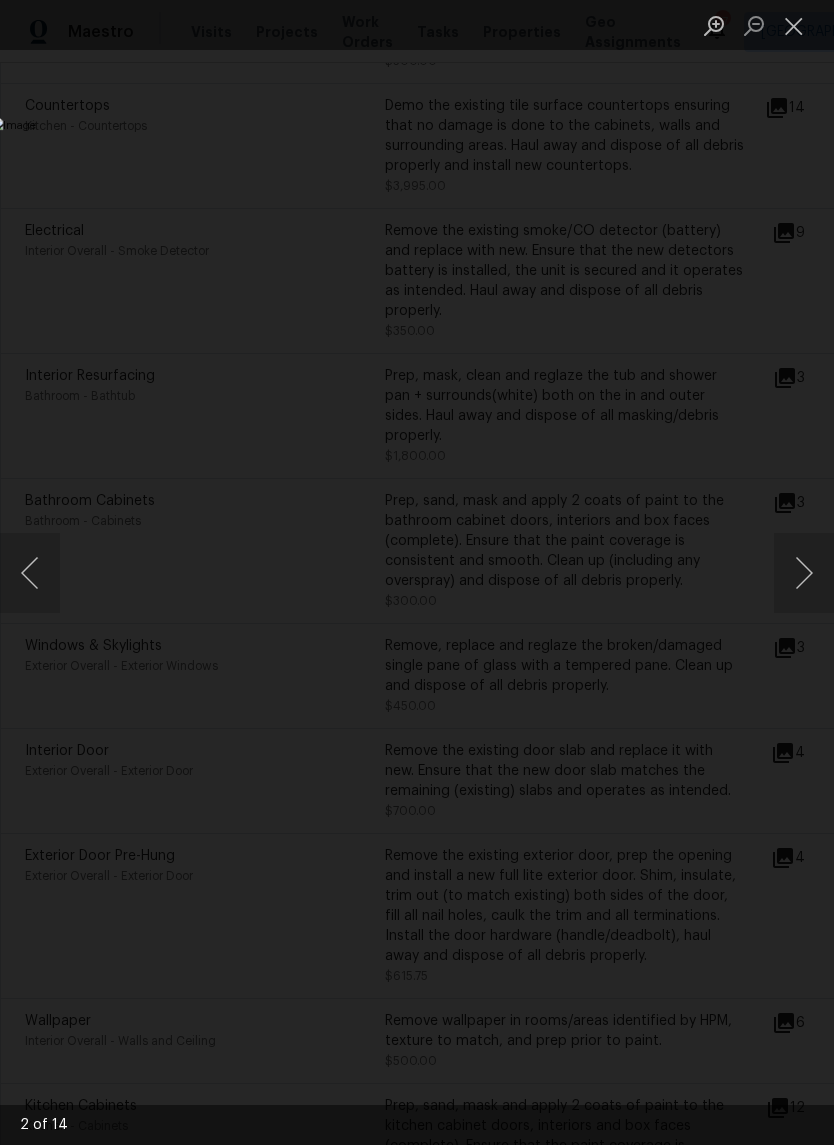 click at bounding box center (804, 573) 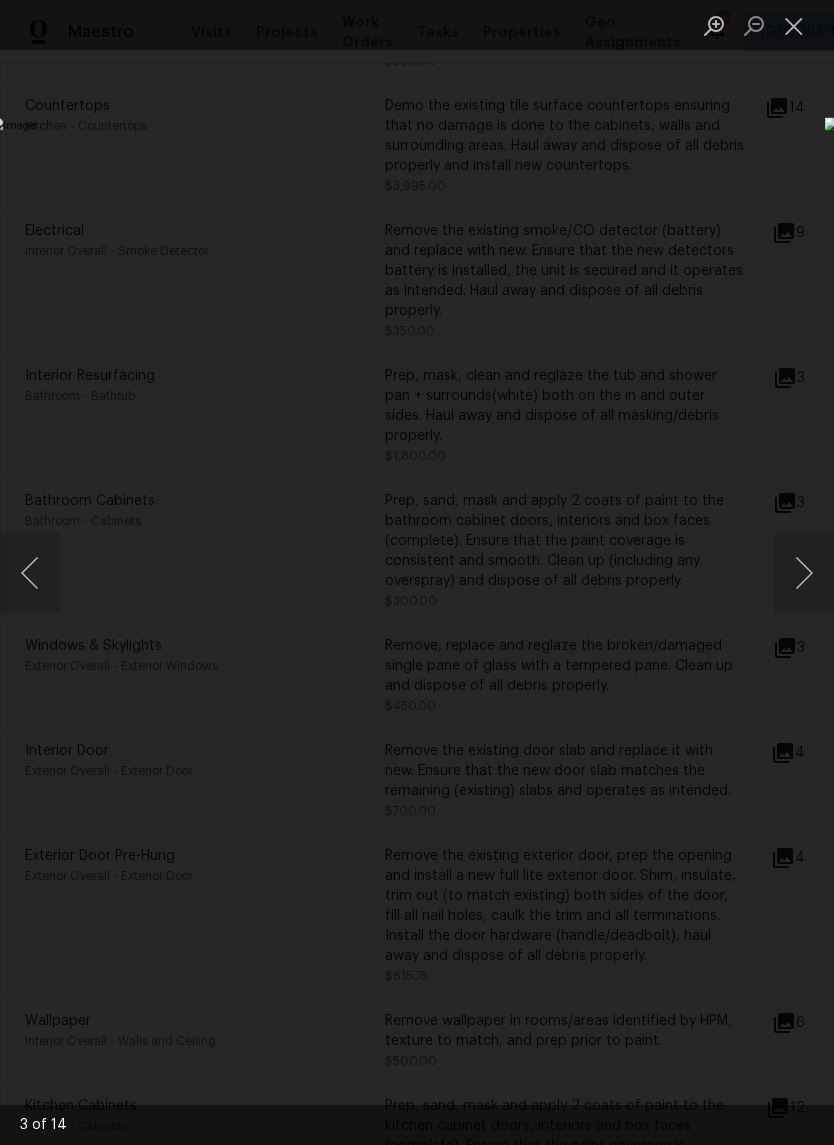 click at bounding box center (804, 573) 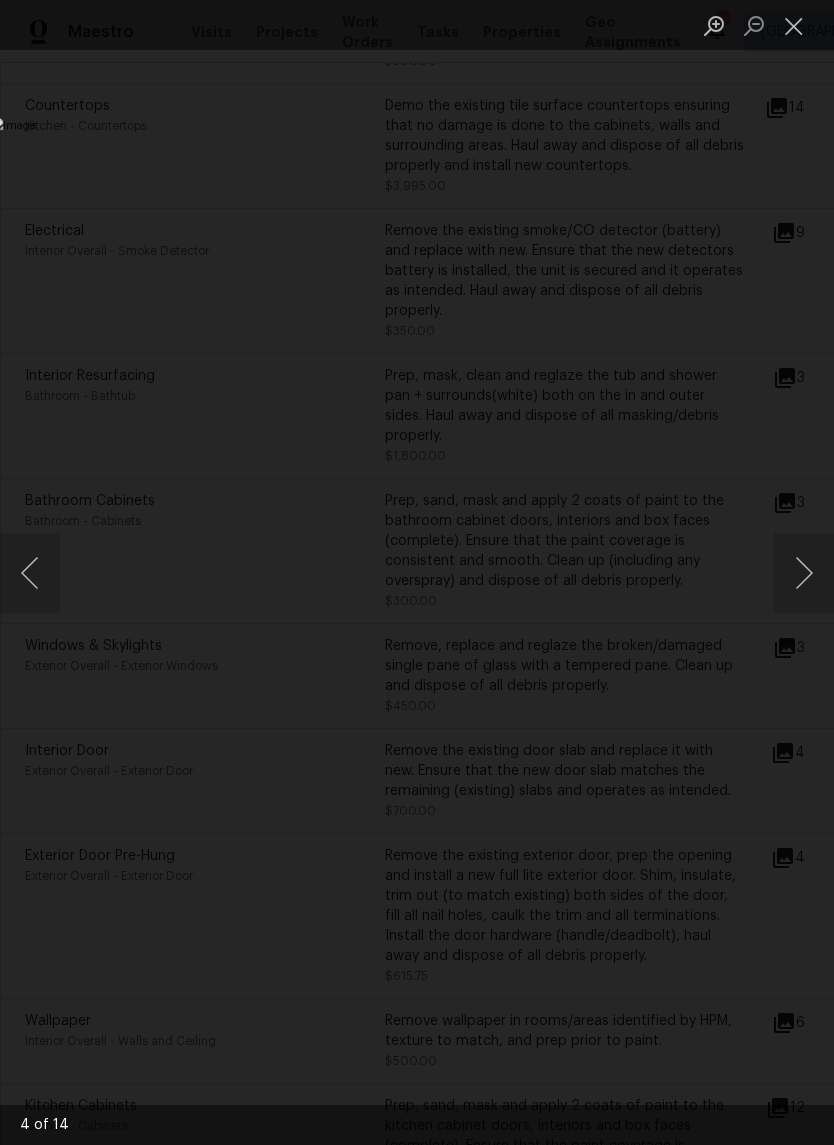 click at bounding box center [804, 573] 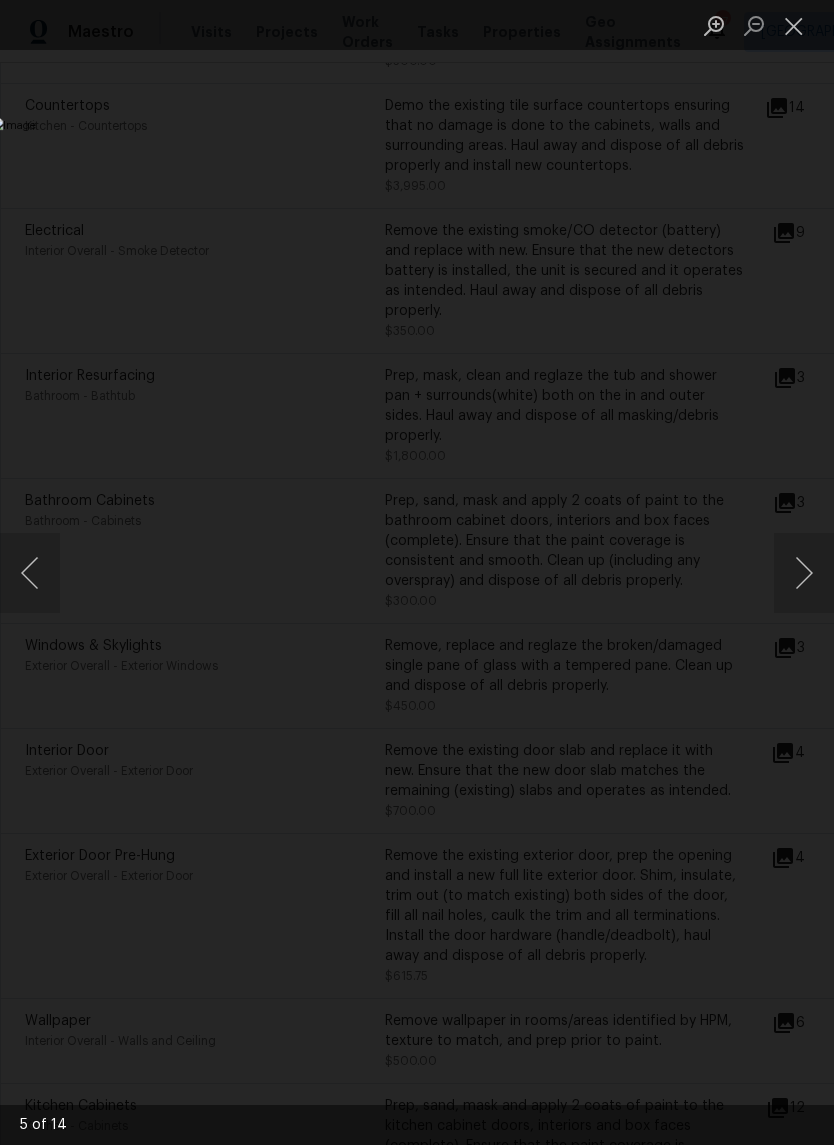 click at bounding box center [804, 573] 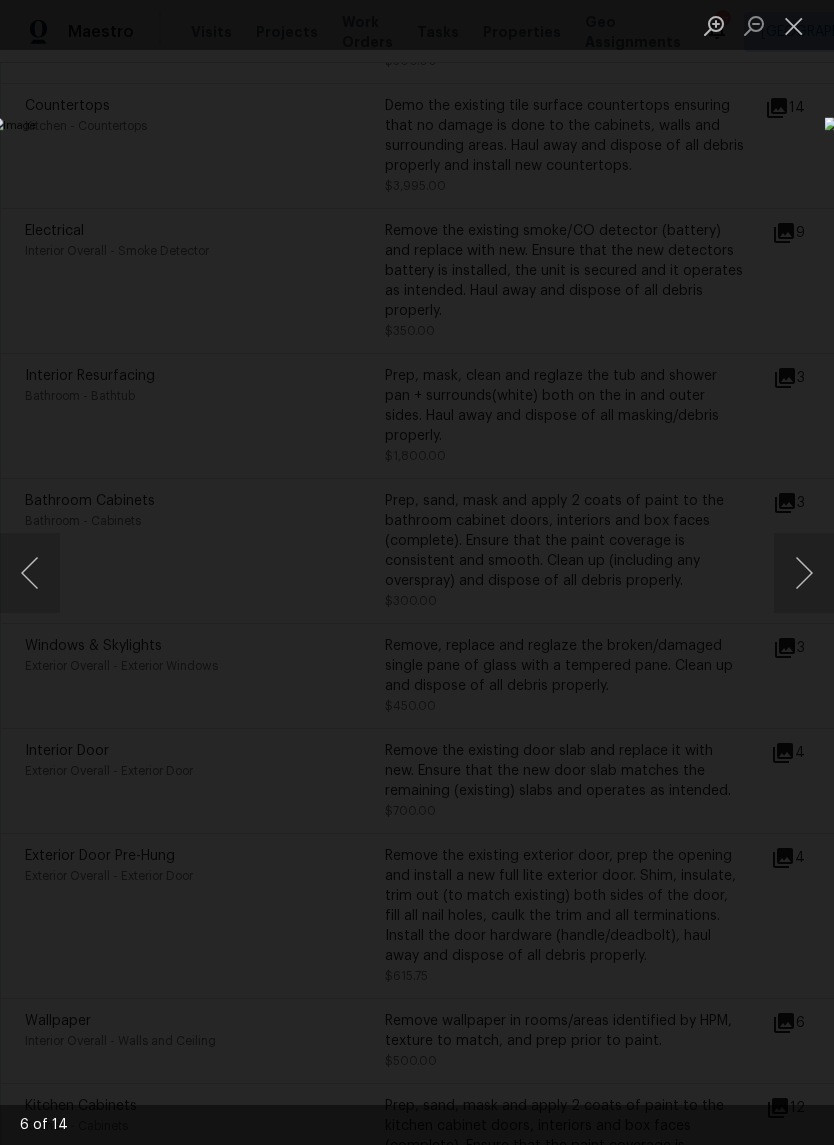click at bounding box center [804, 573] 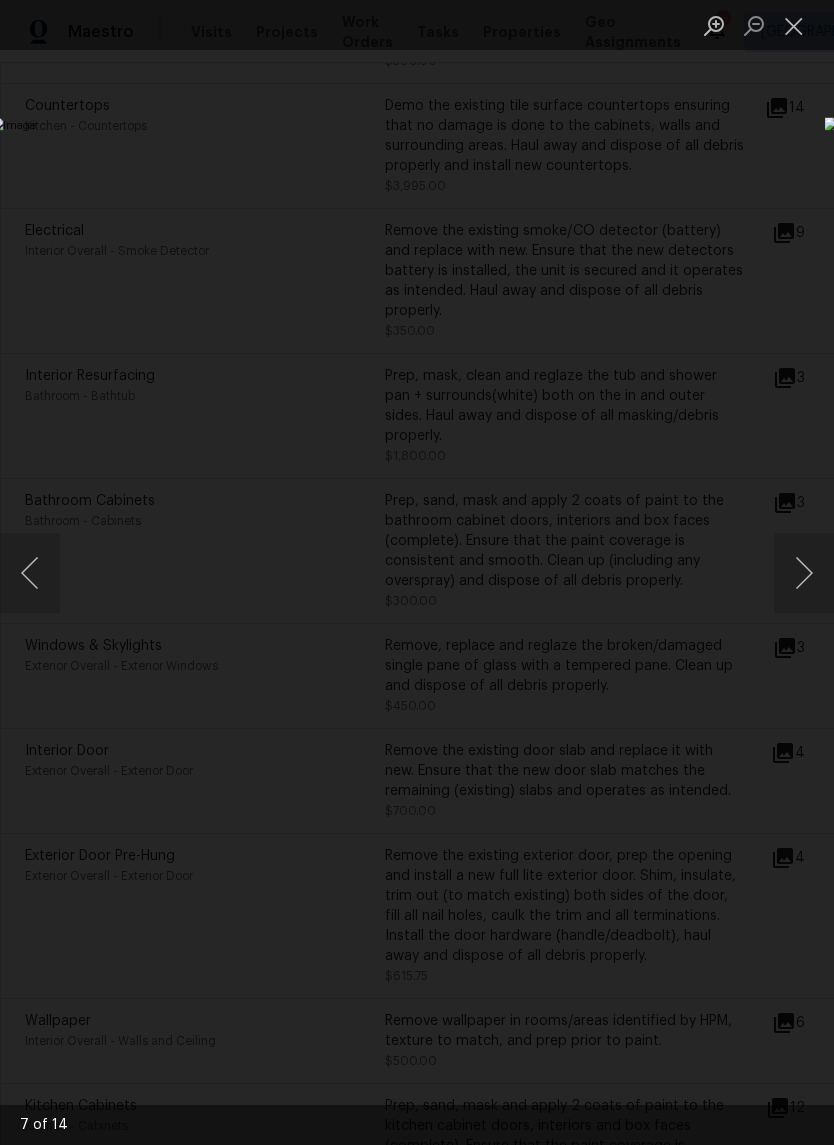 click at bounding box center (417, 572) 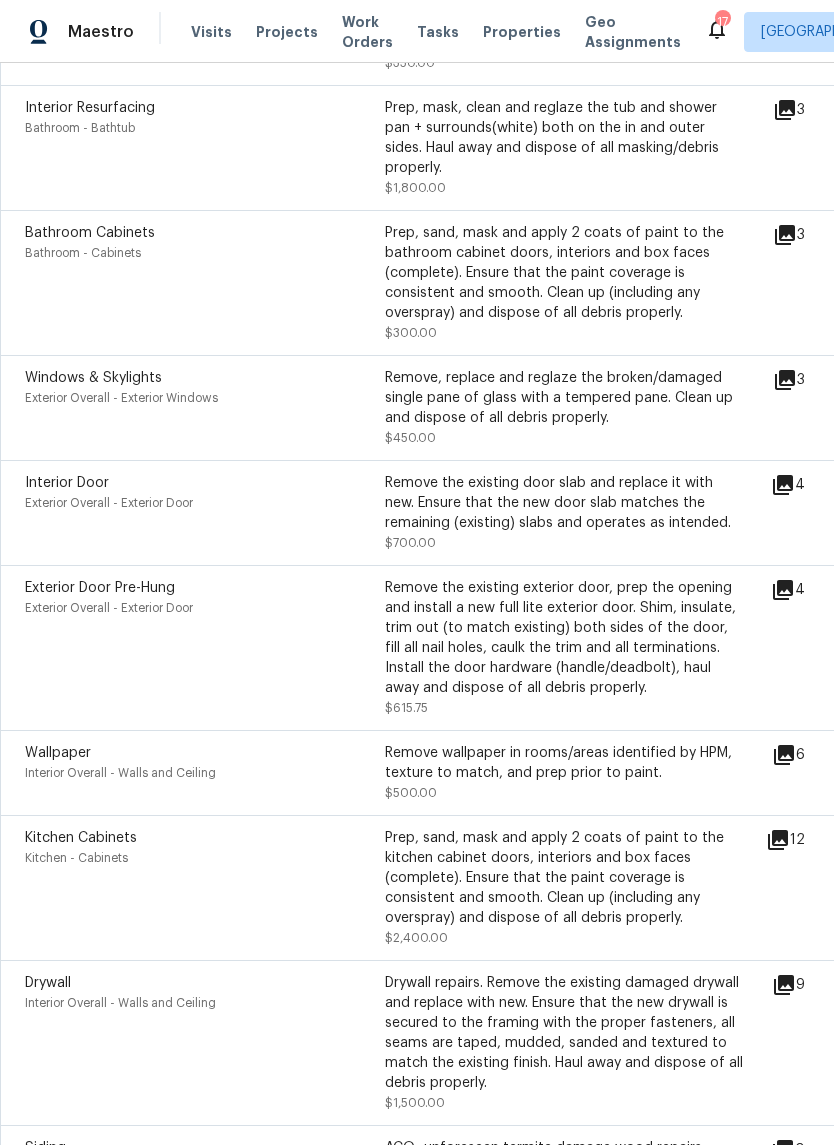 scroll, scrollTop: 1053, scrollLeft: 0, axis: vertical 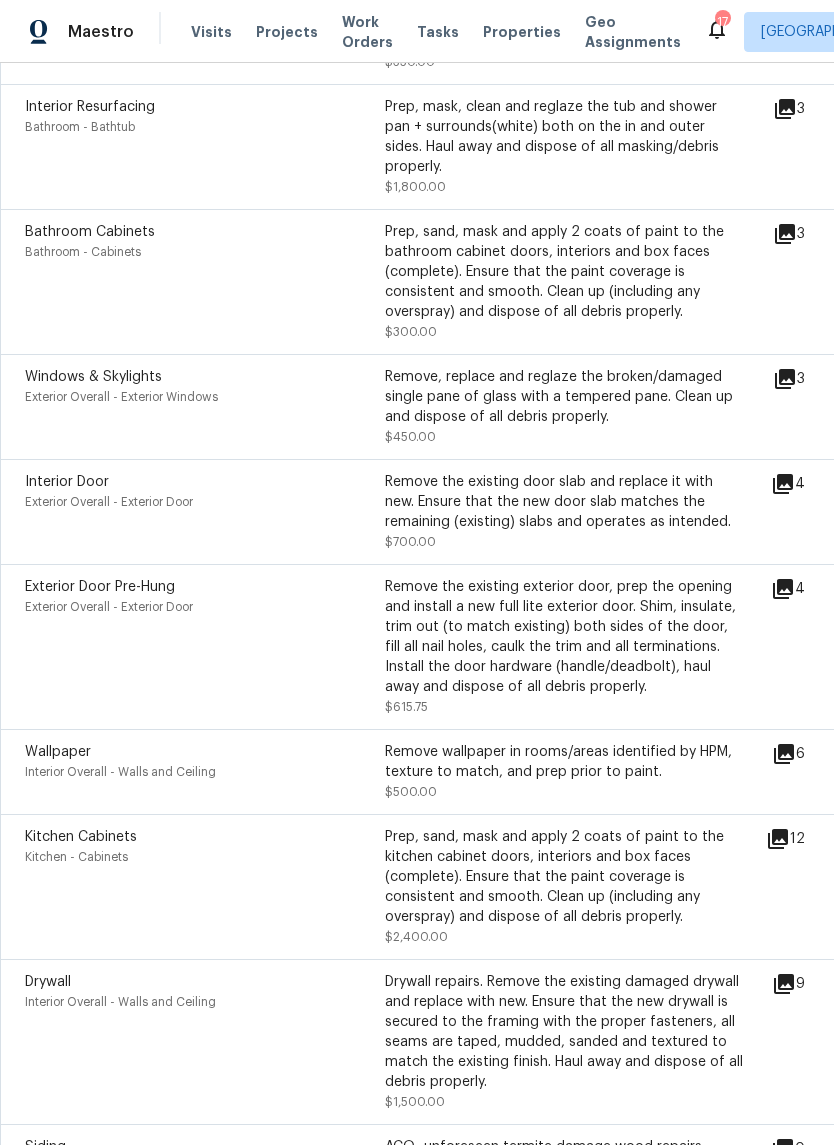 click 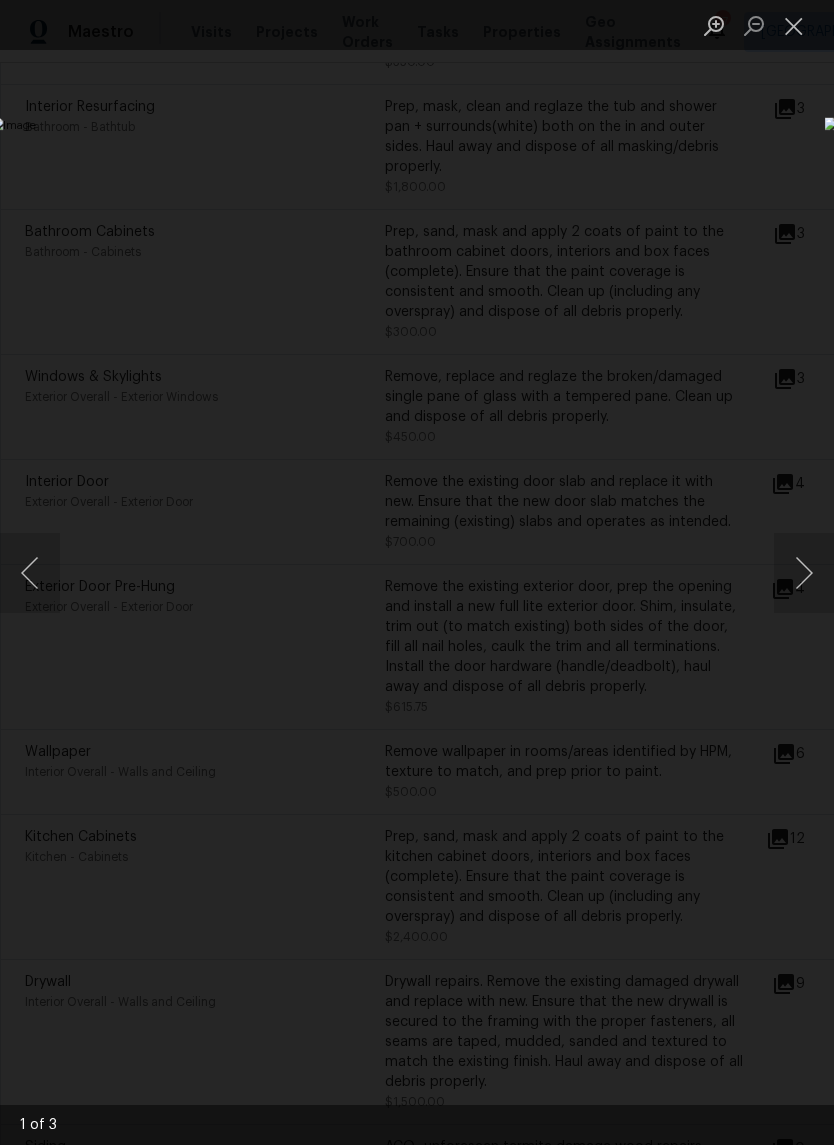 click at bounding box center [417, 572] 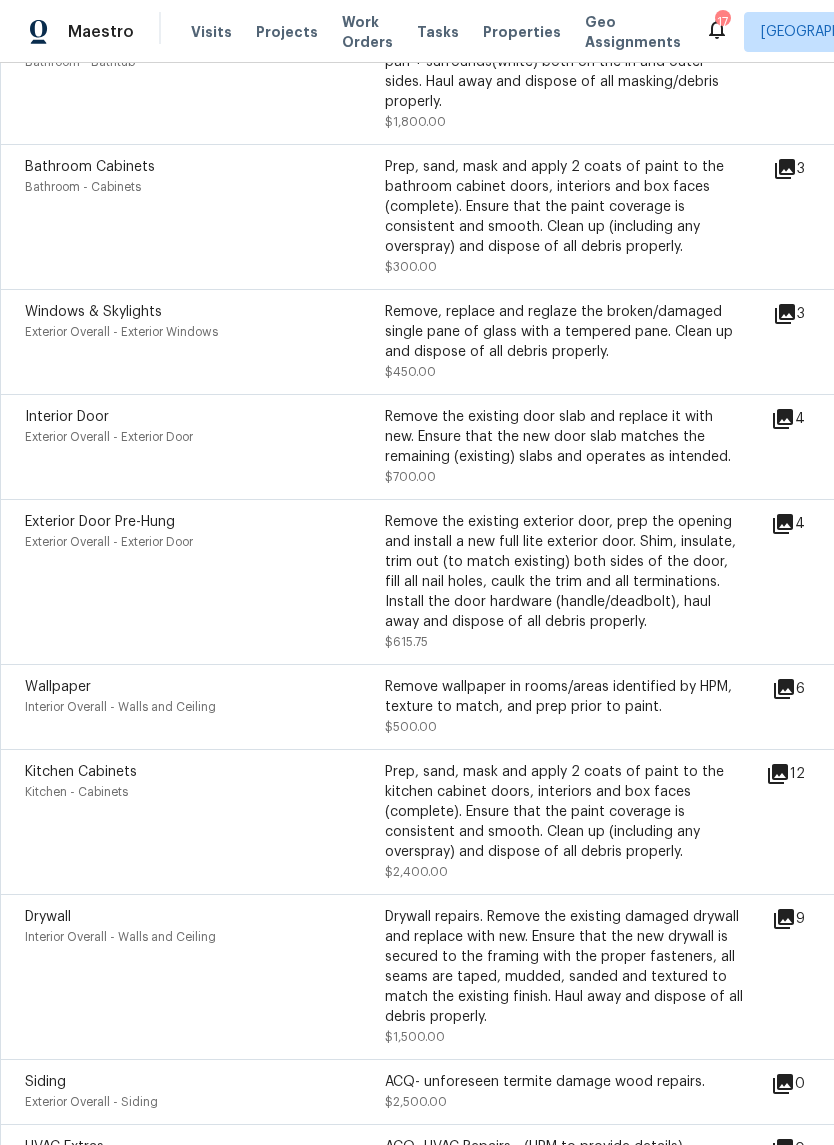 scroll, scrollTop: 1118, scrollLeft: 0, axis: vertical 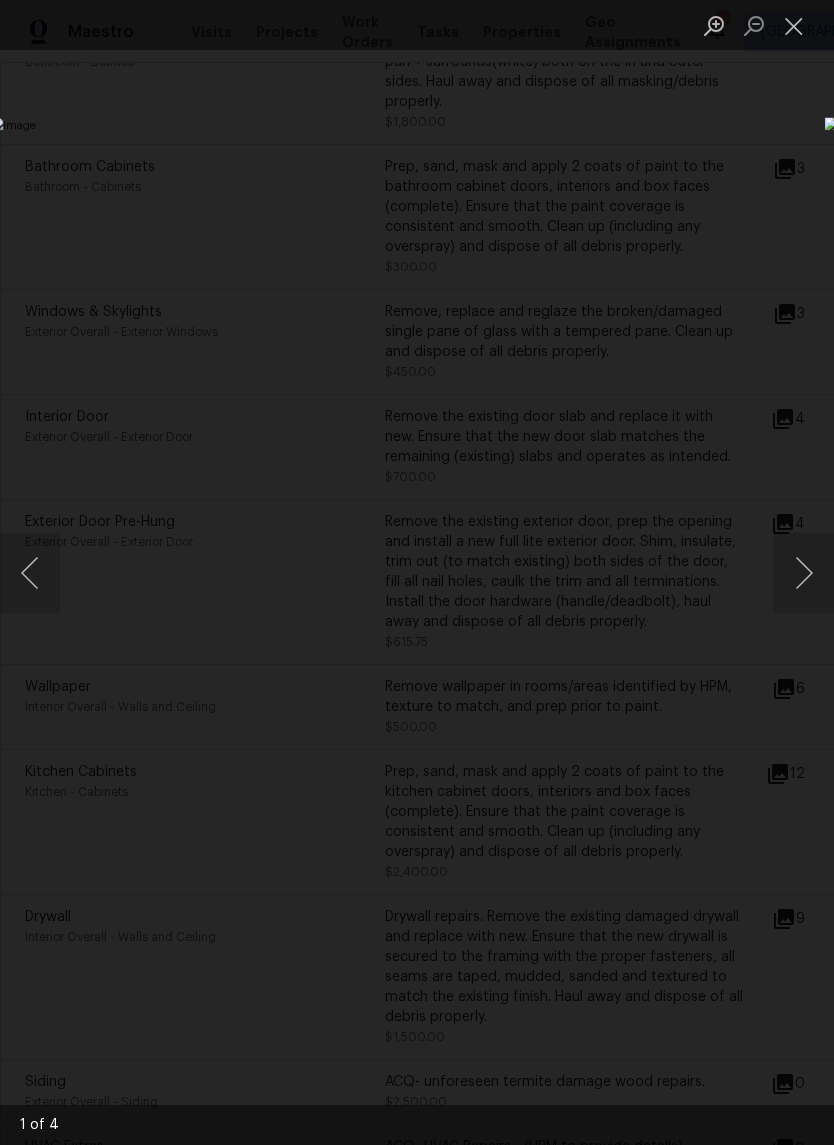 click at bounding box center (417, 572) 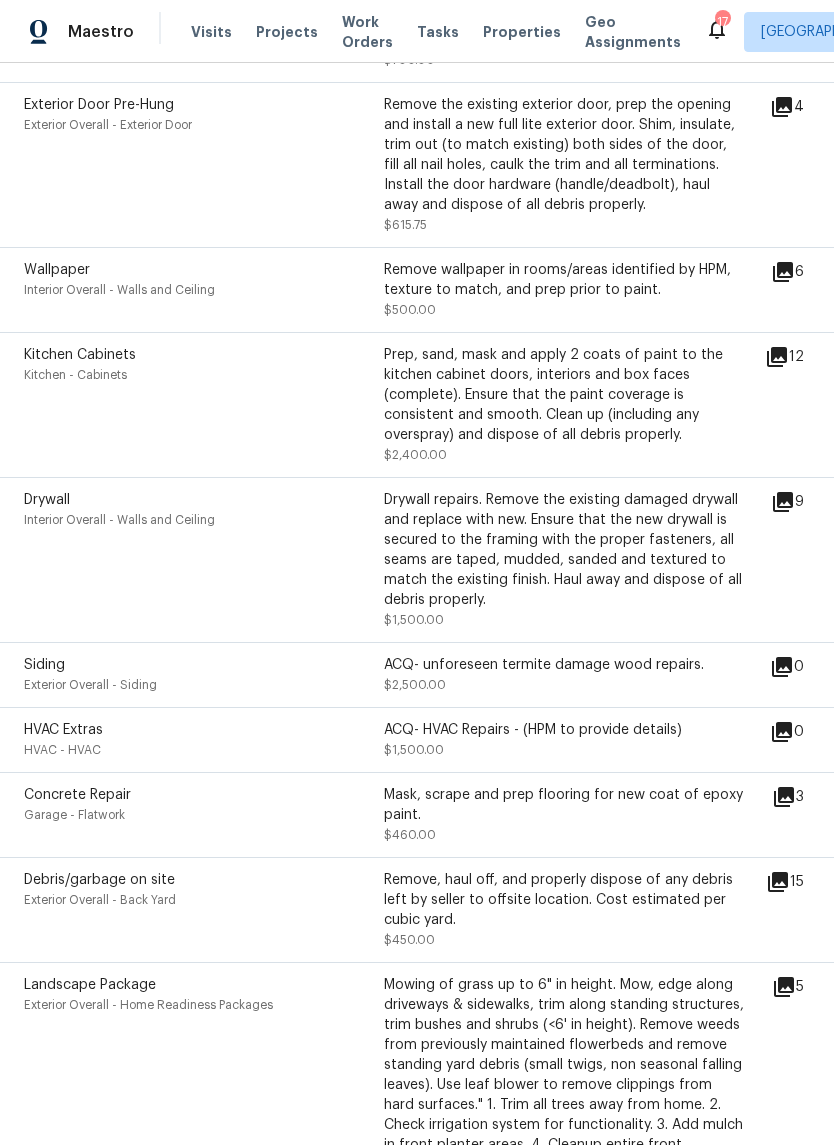 scroll, scrollTop: 1538, scrollLeft: 1, axis: both 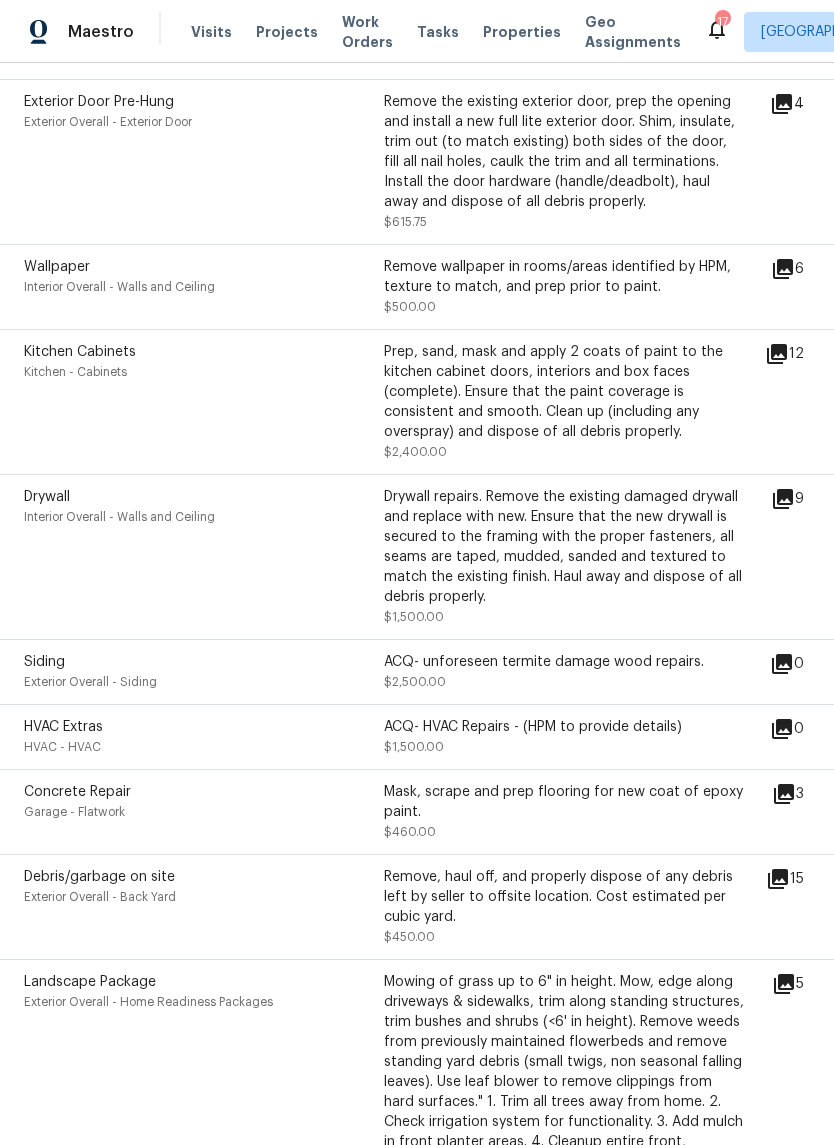 click 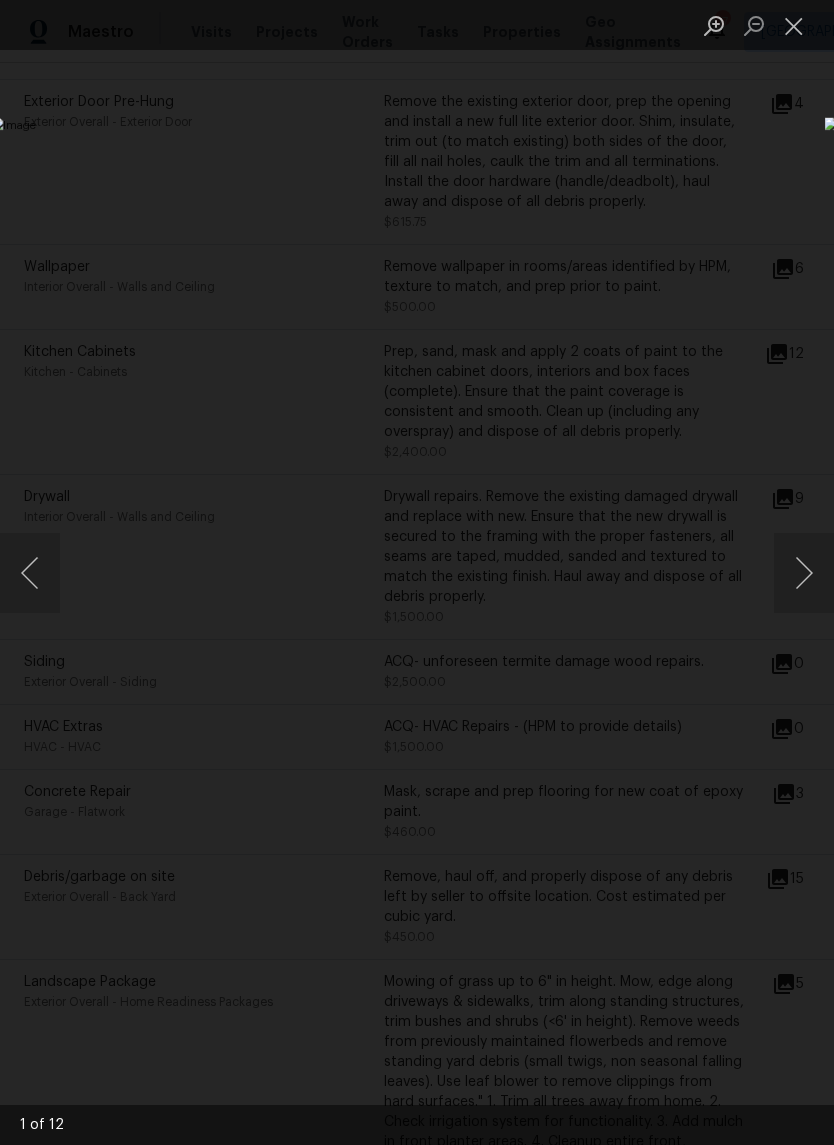 click at bounding box center (417, 572) 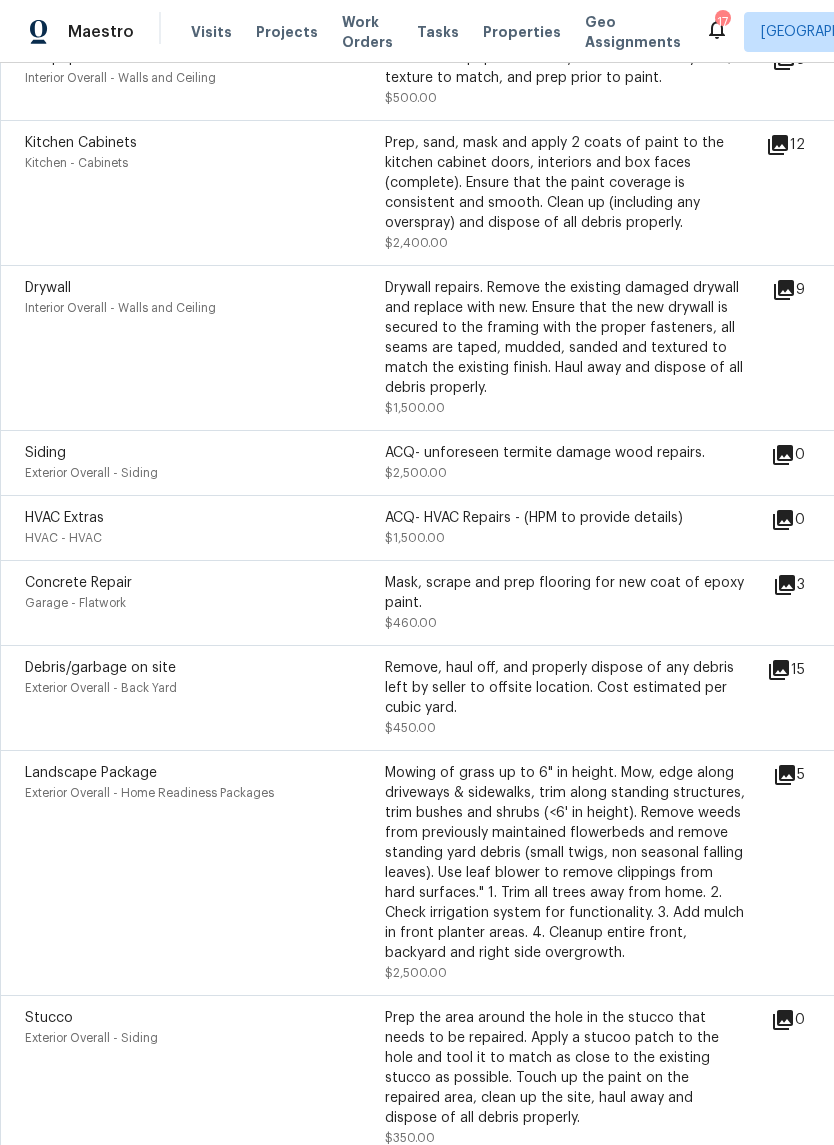 scroll, scrollTop: 1748, scrollLeft: 0, axis: vertical 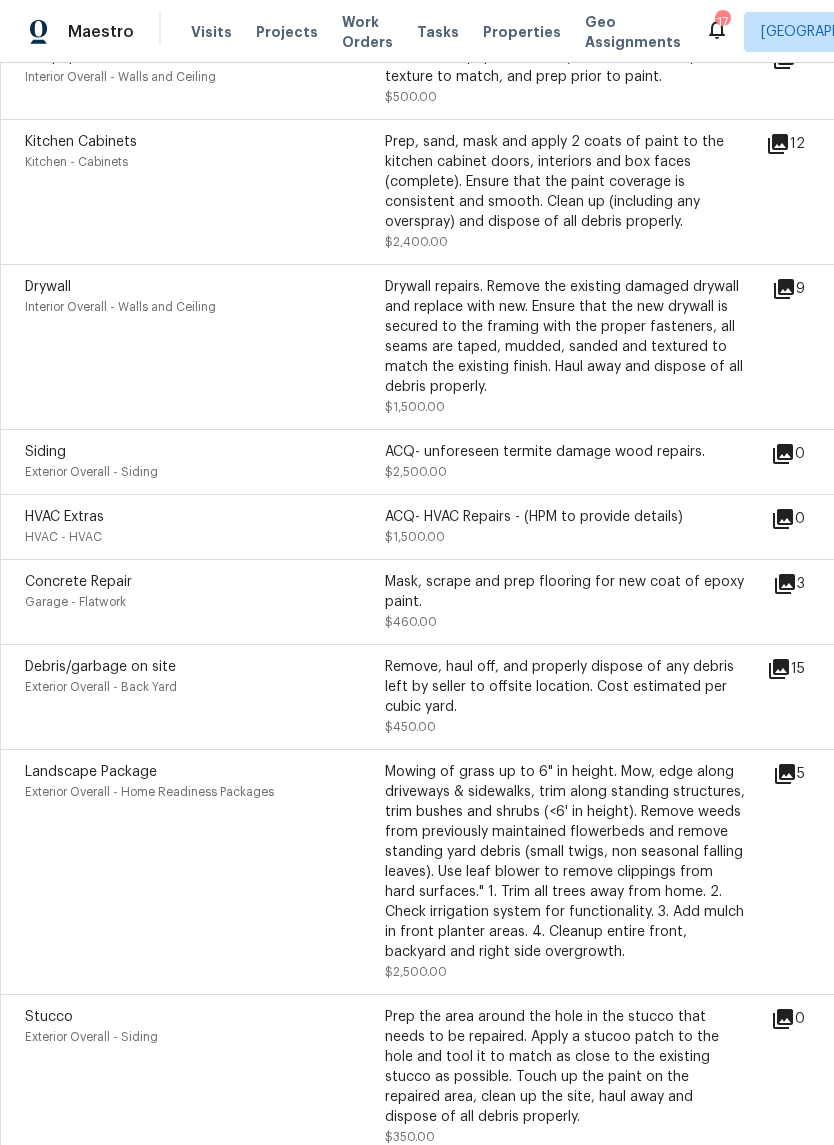 click 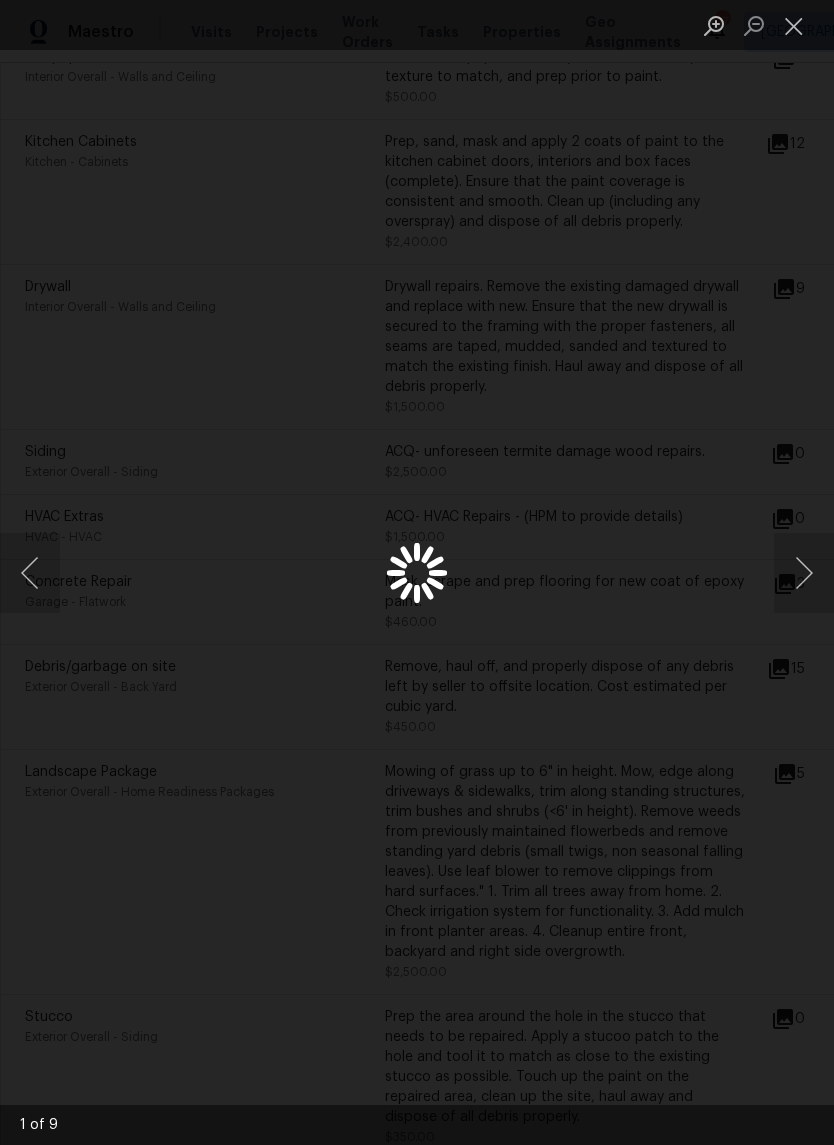 click at bounding box center [417, 572] 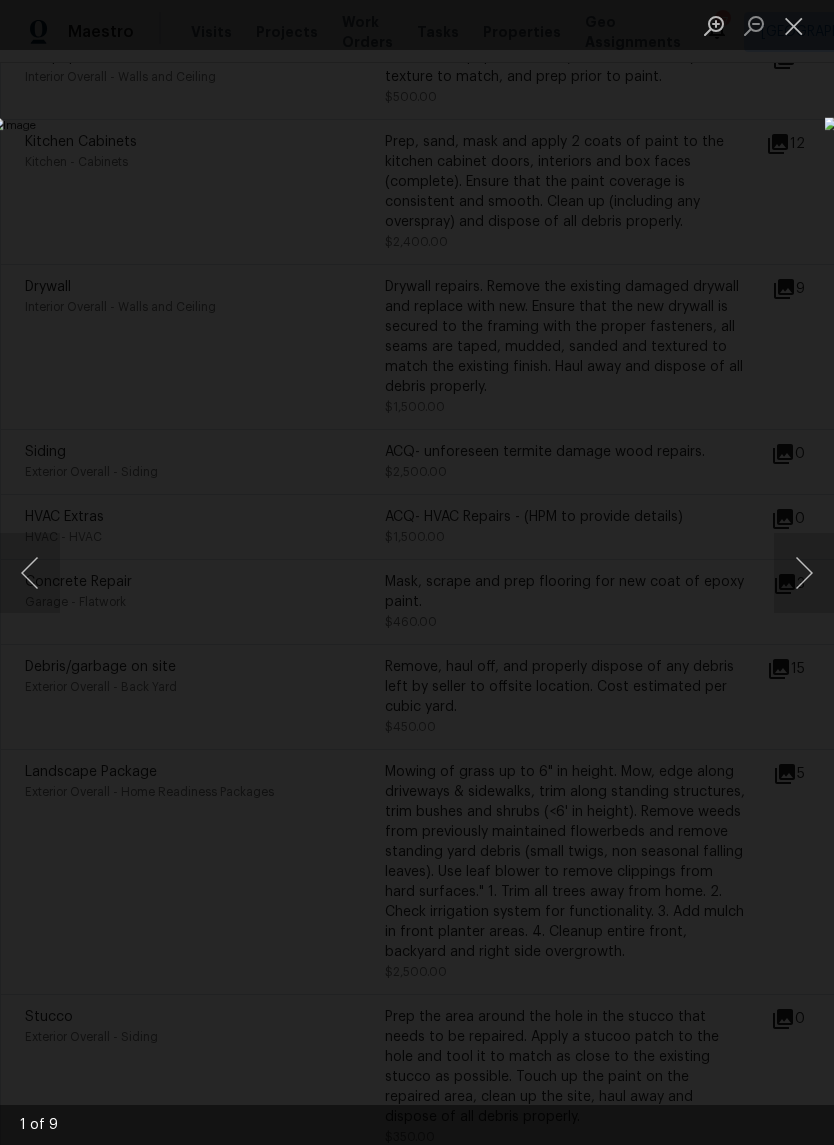click at bounding box center [804, 573] 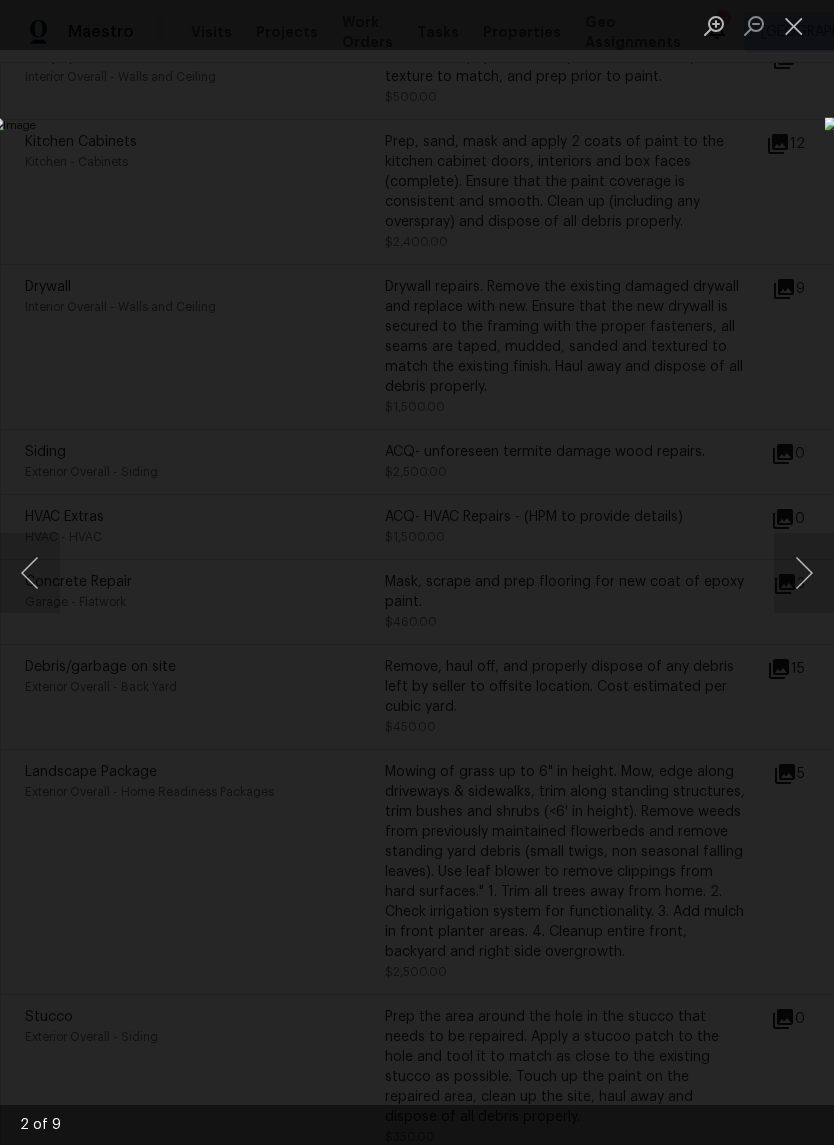 click at bounding box center (804, 573) 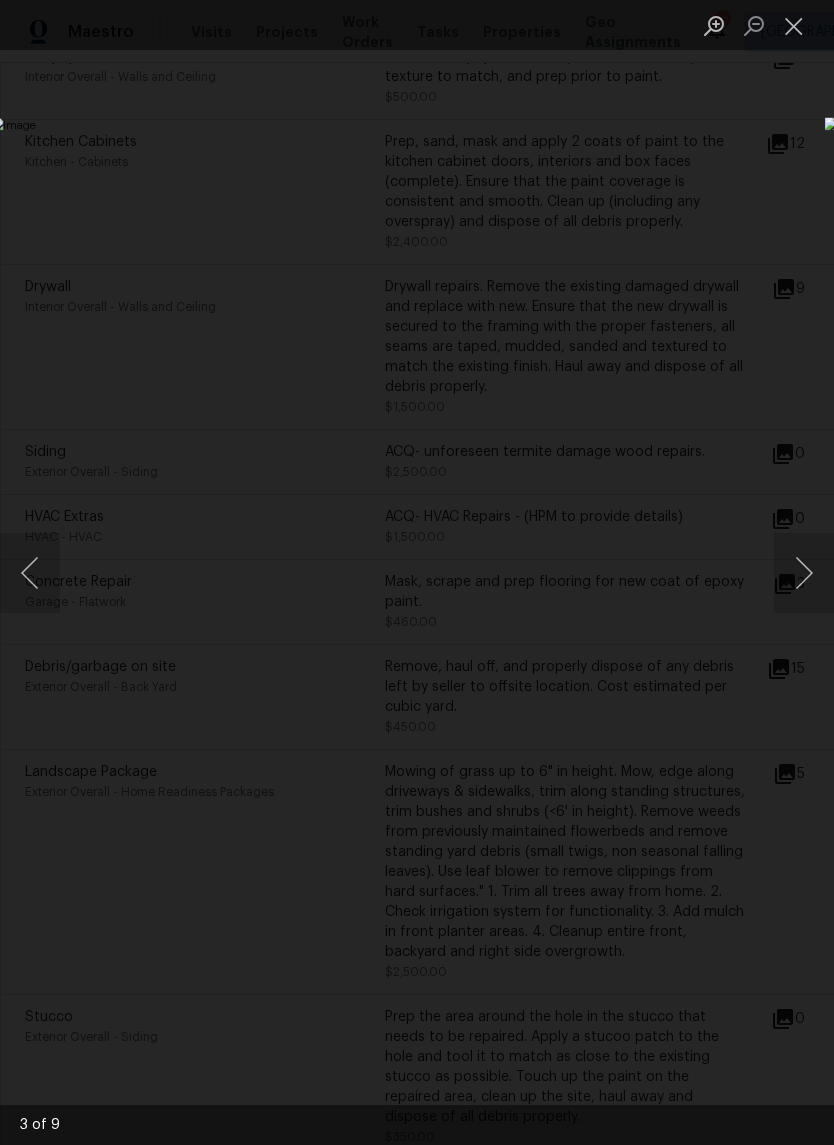 click at bounding box center (804, 573) 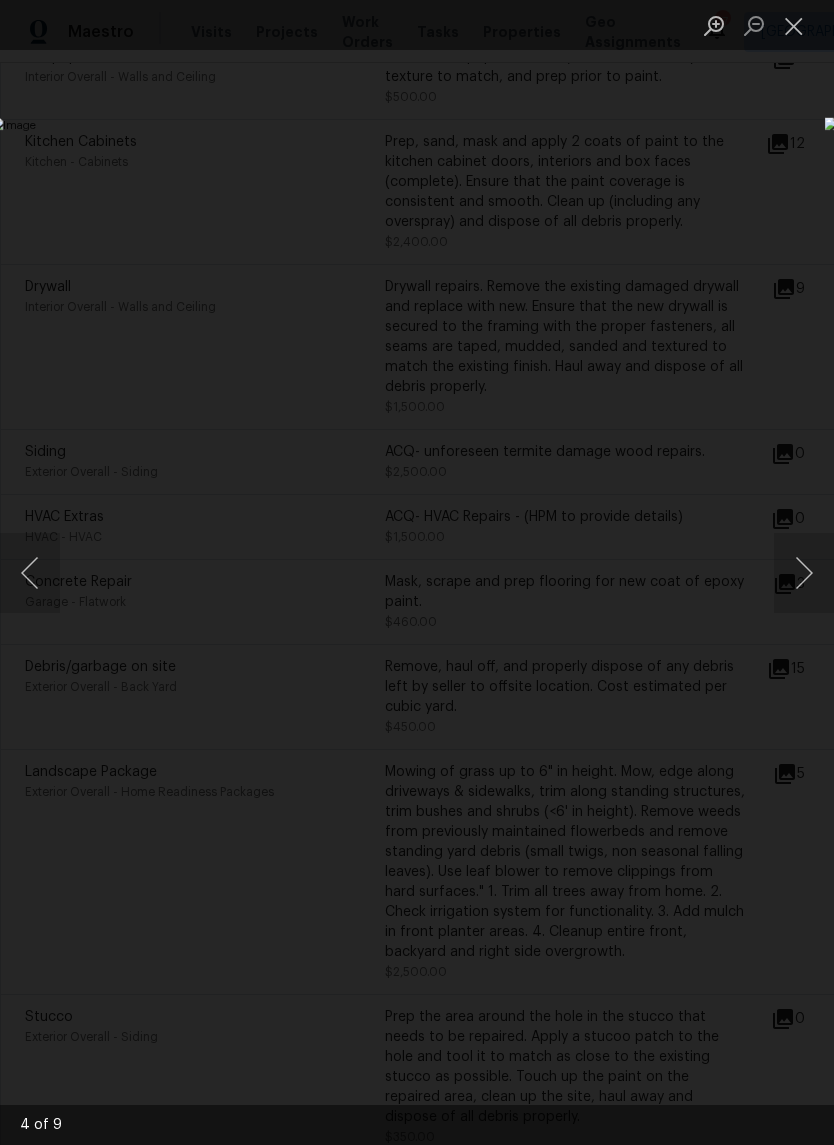 click at bounding box center [417, 572] 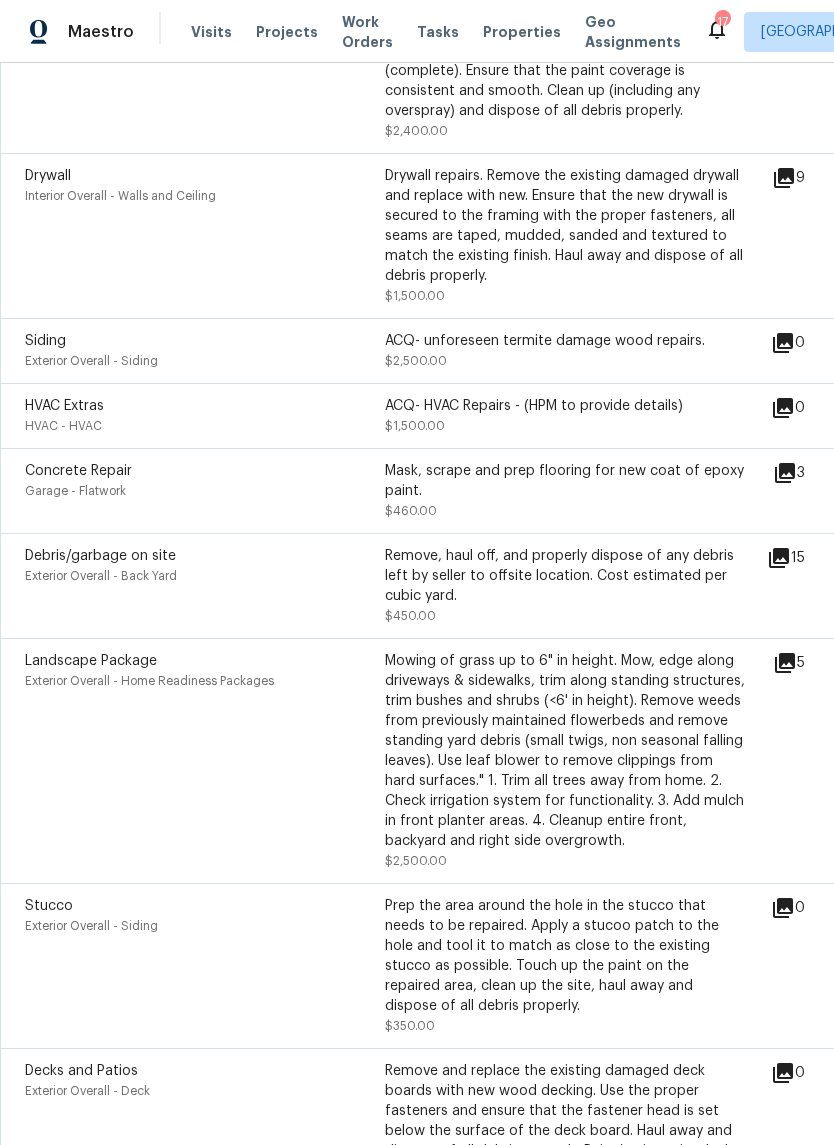 scroll, scrollTop: 1860, scrollLeft: 0, axis: vertical 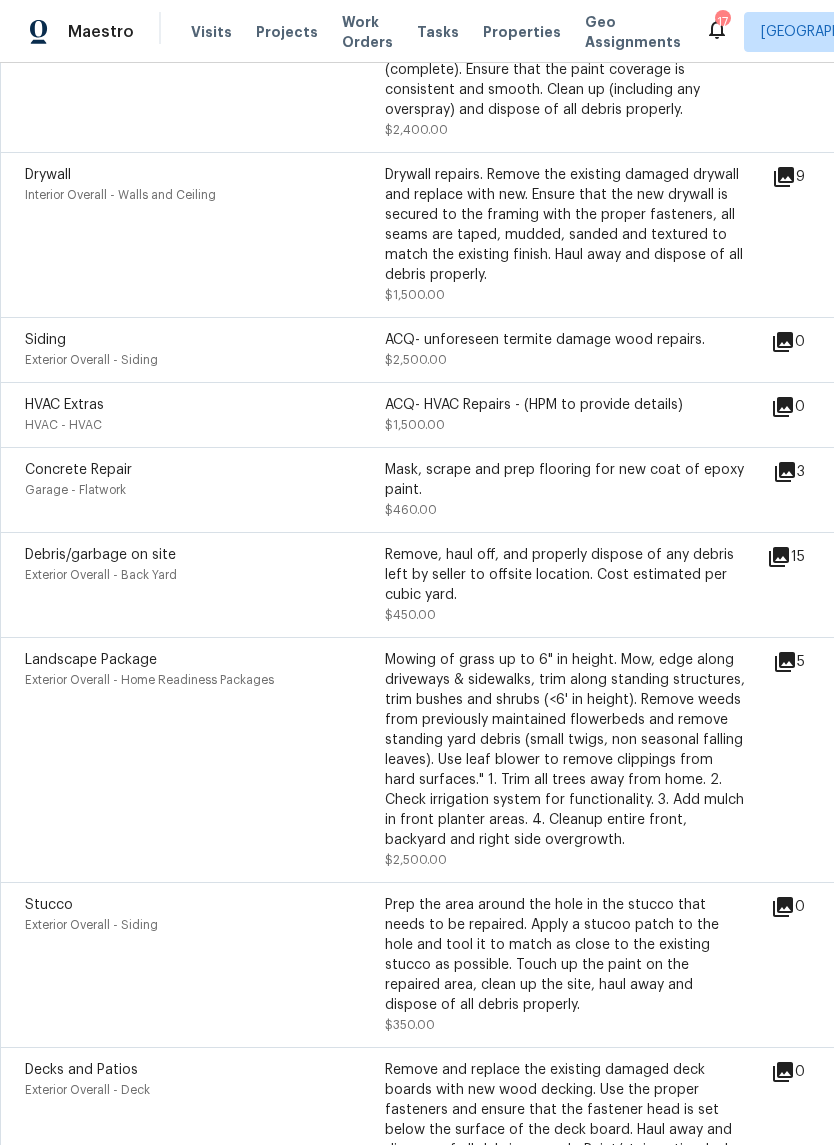 click 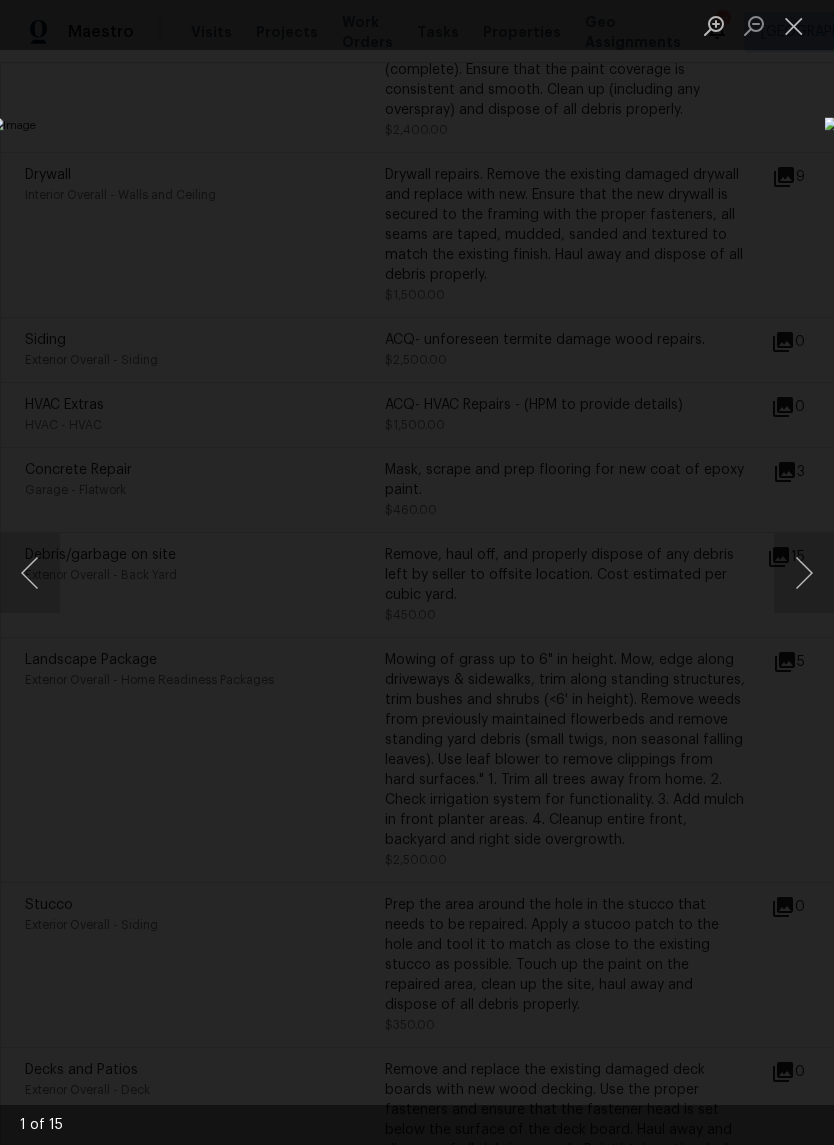 click at bounding box center (804, 573) 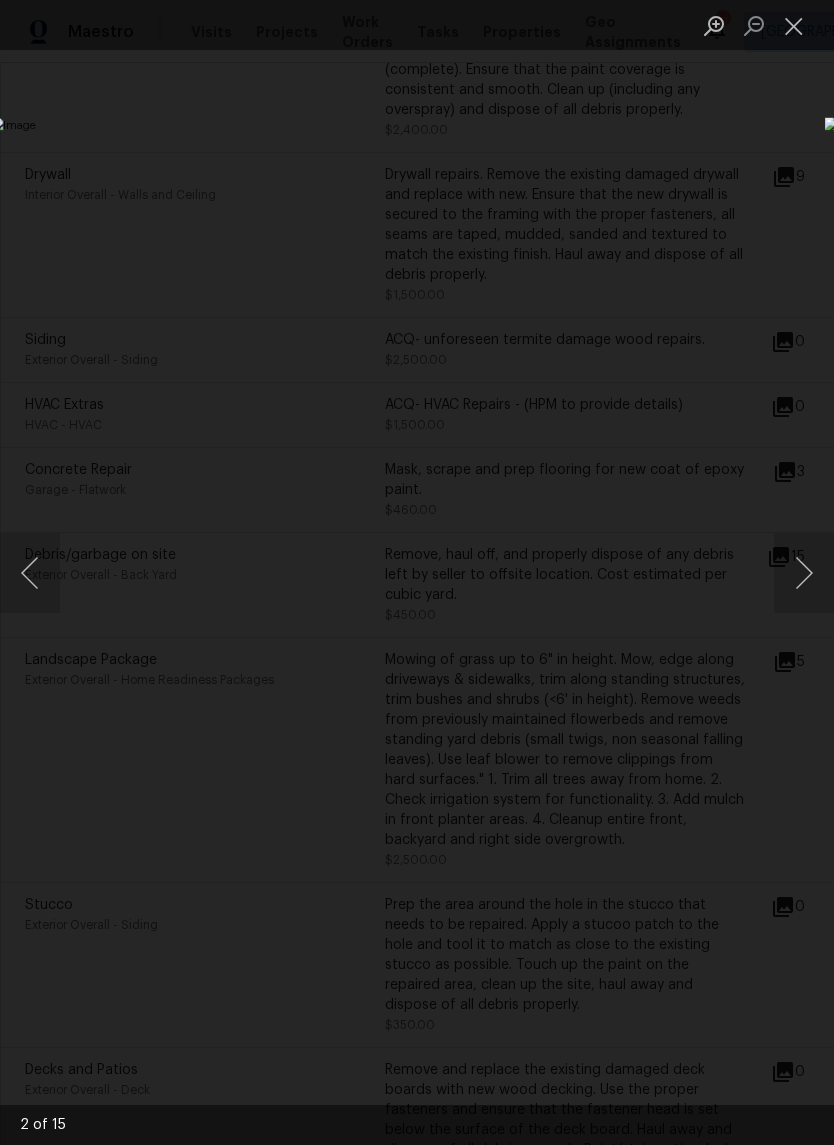 click at bounding box center (804, 573) 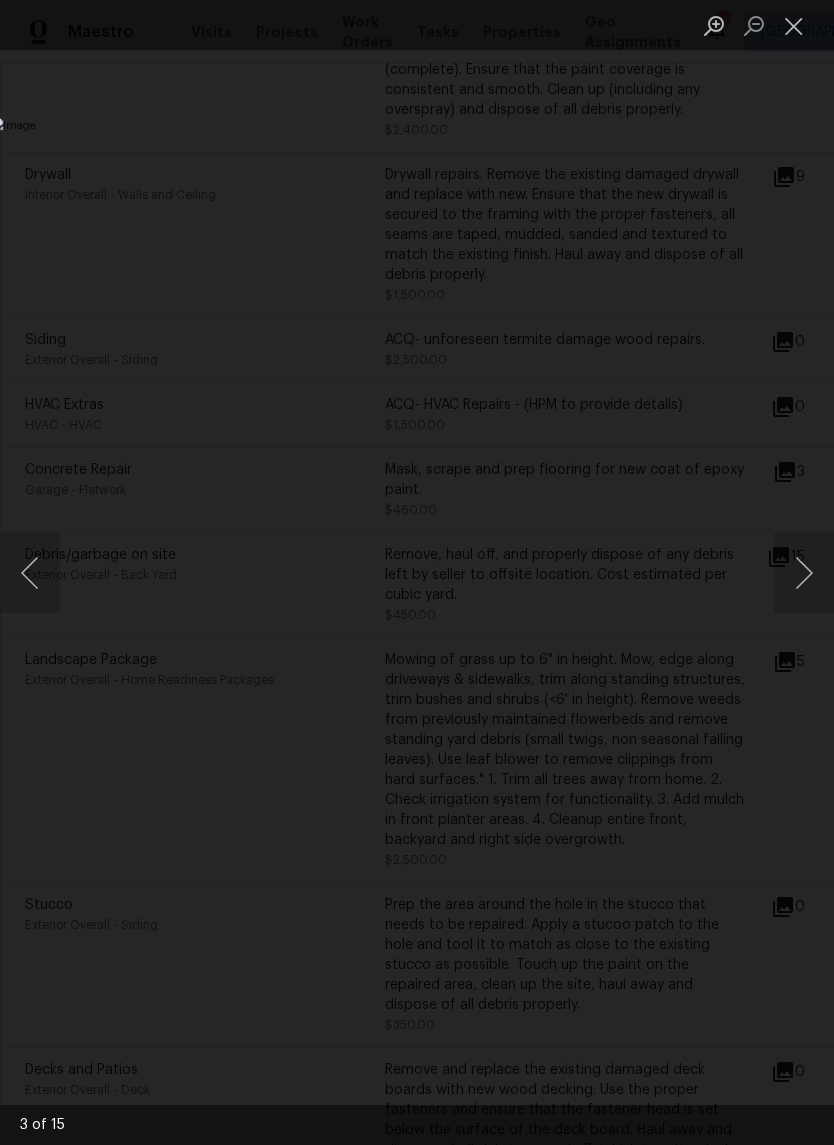 click at bounding box center [804, 573] 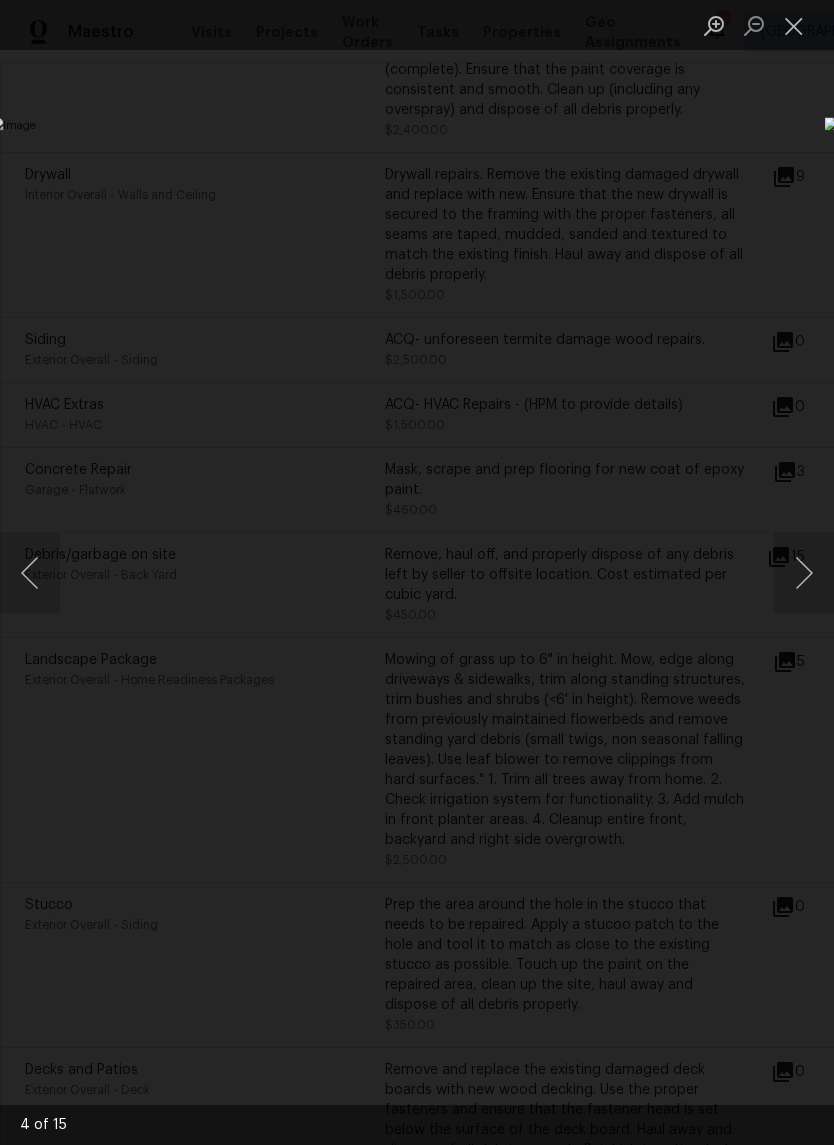 click at bounding box center [804, 573] 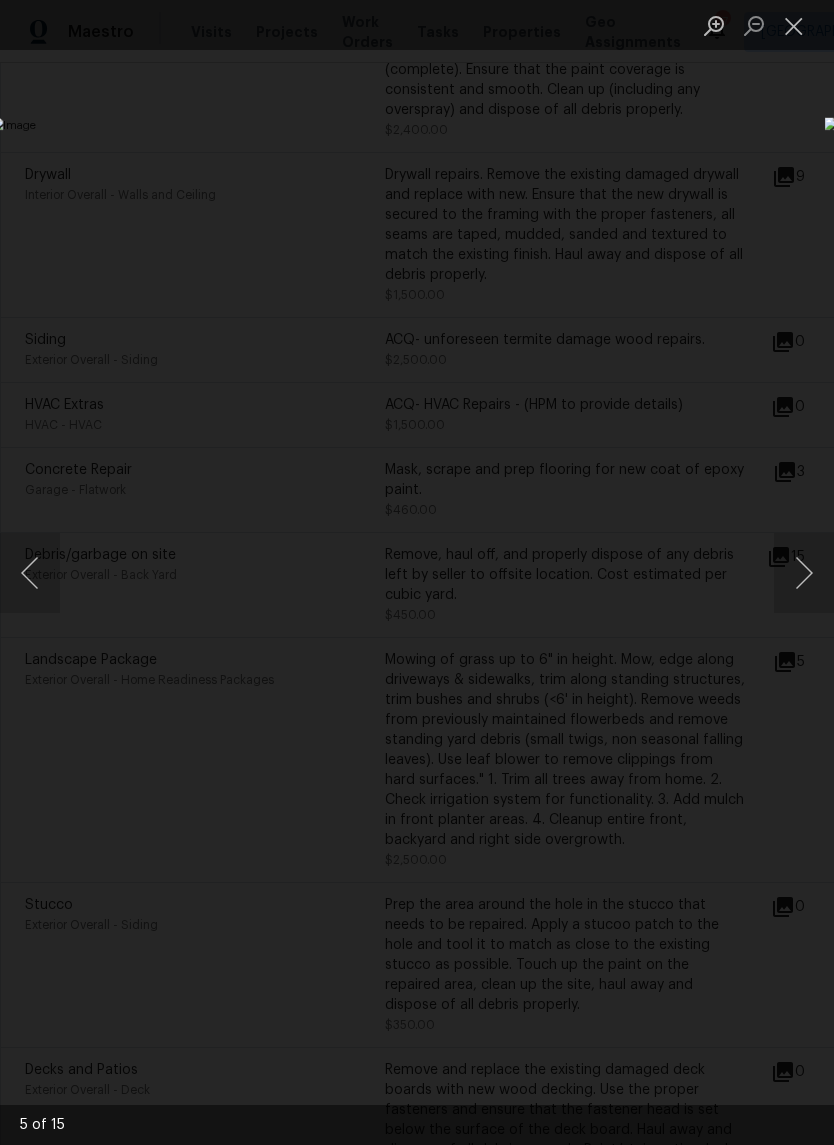 click at bounding box center (417, 572) 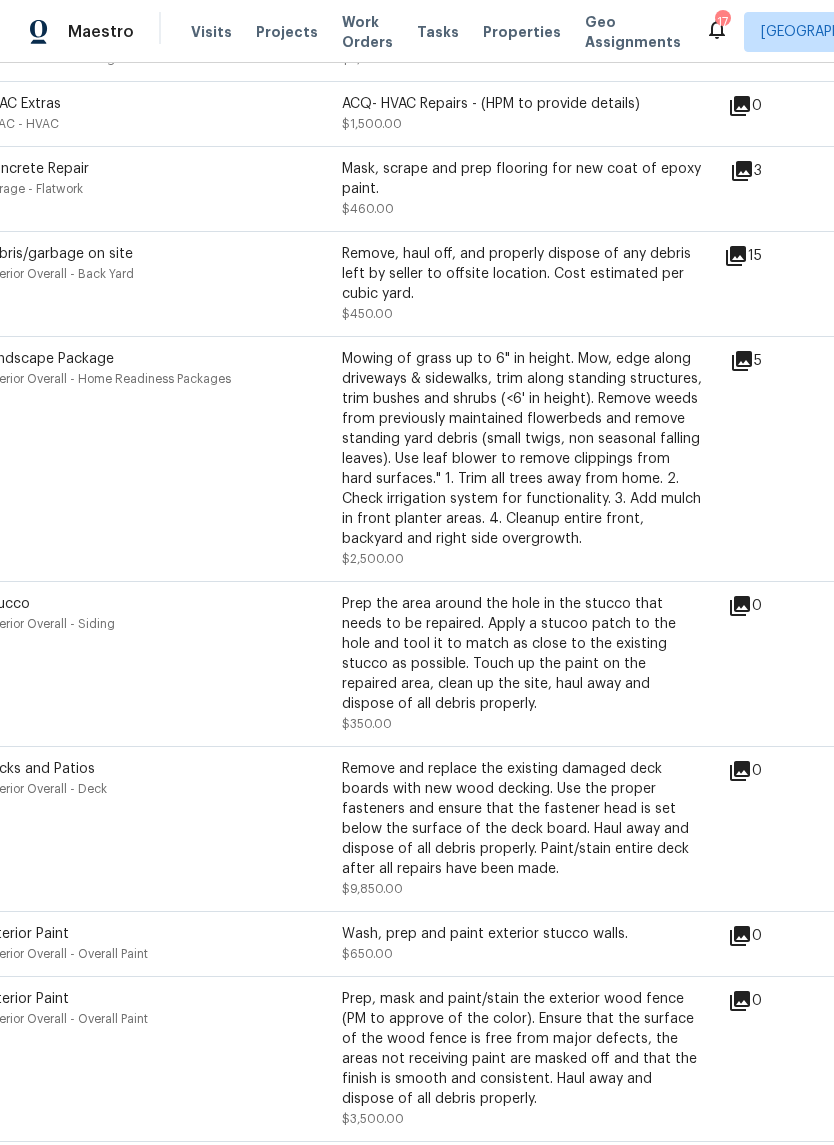 scroll, scrollTop: 2161, scrollLeft: 41, axis: both 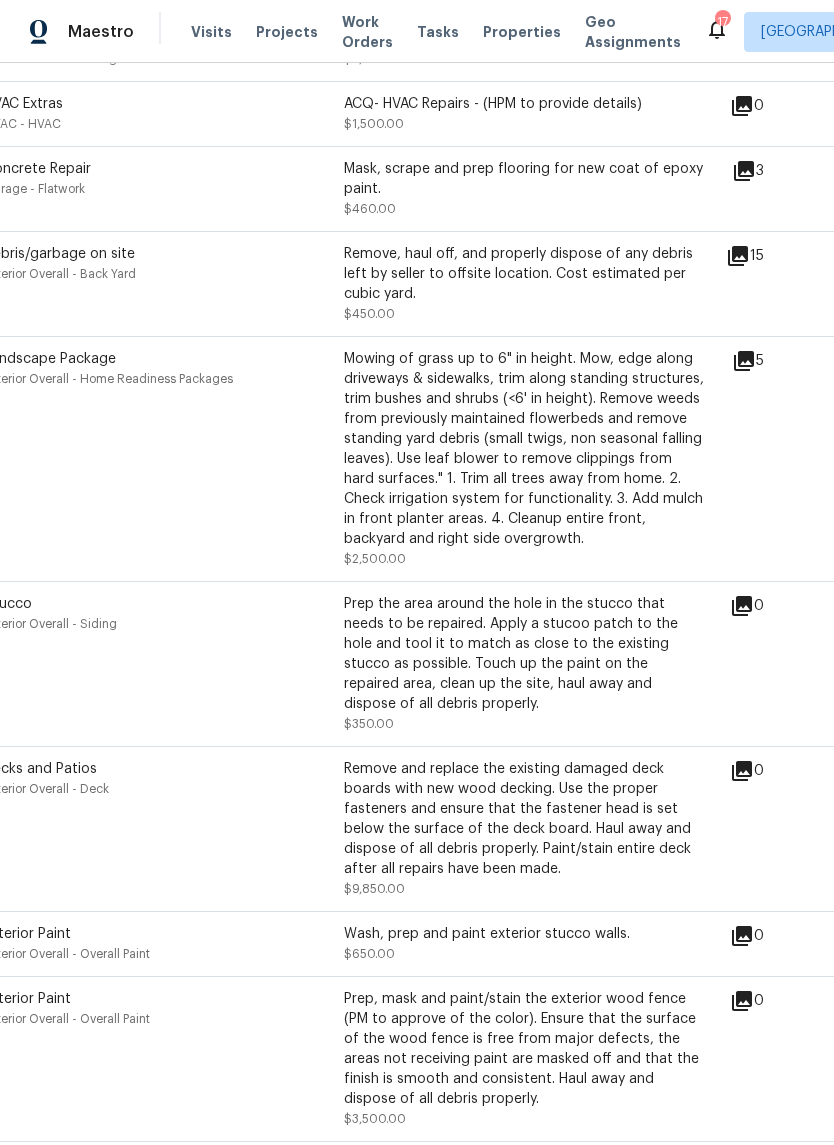 click 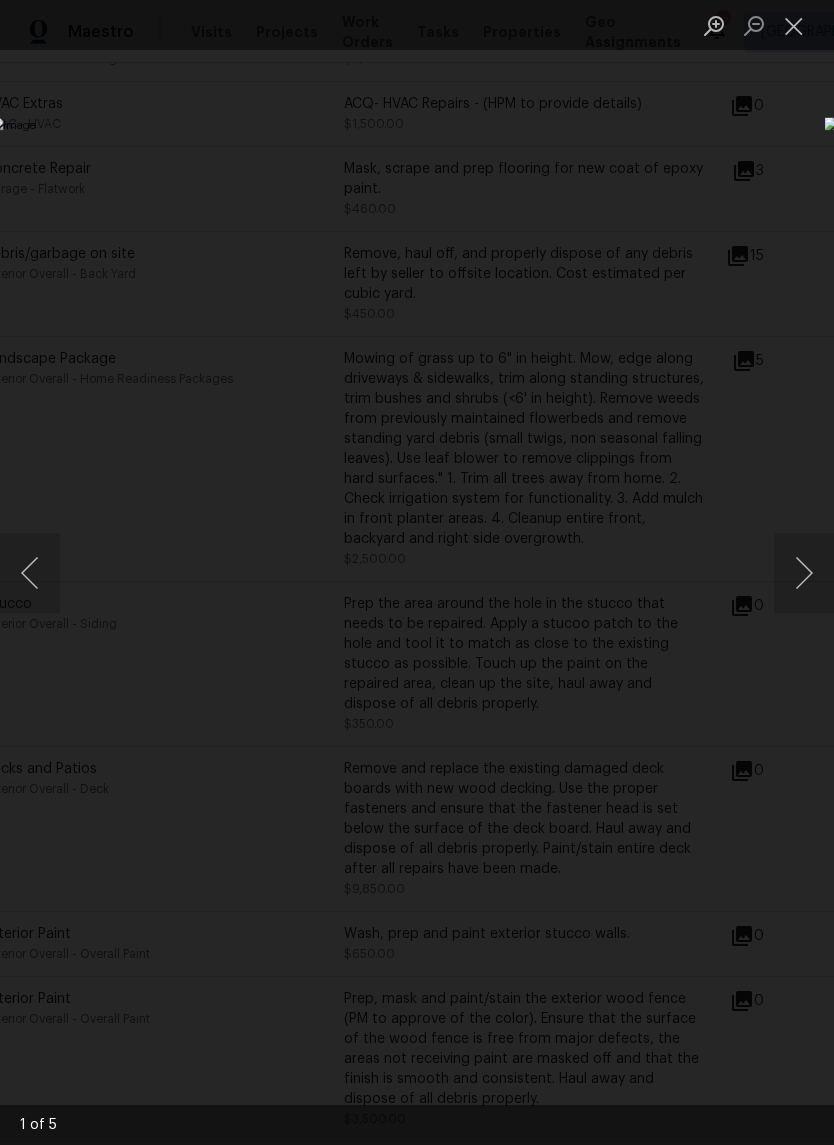 click at bounding box center [804, 573] 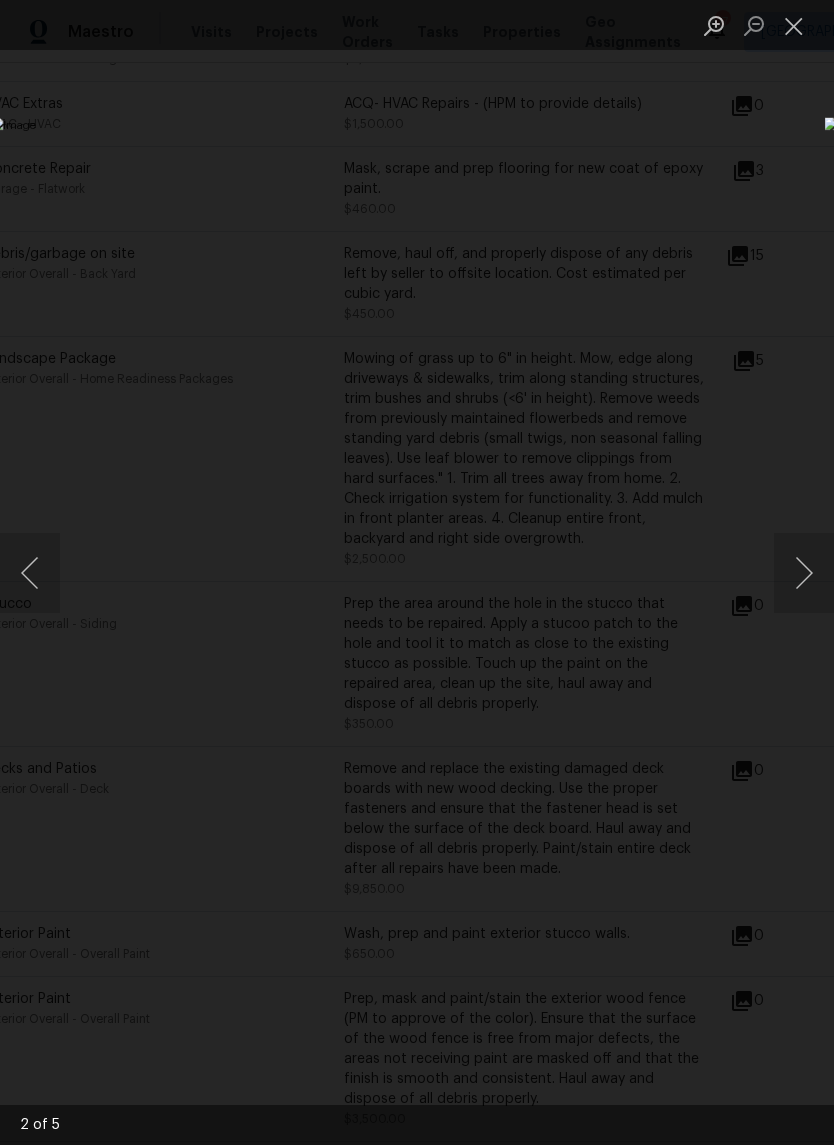 click at bounding box center (804, 573) 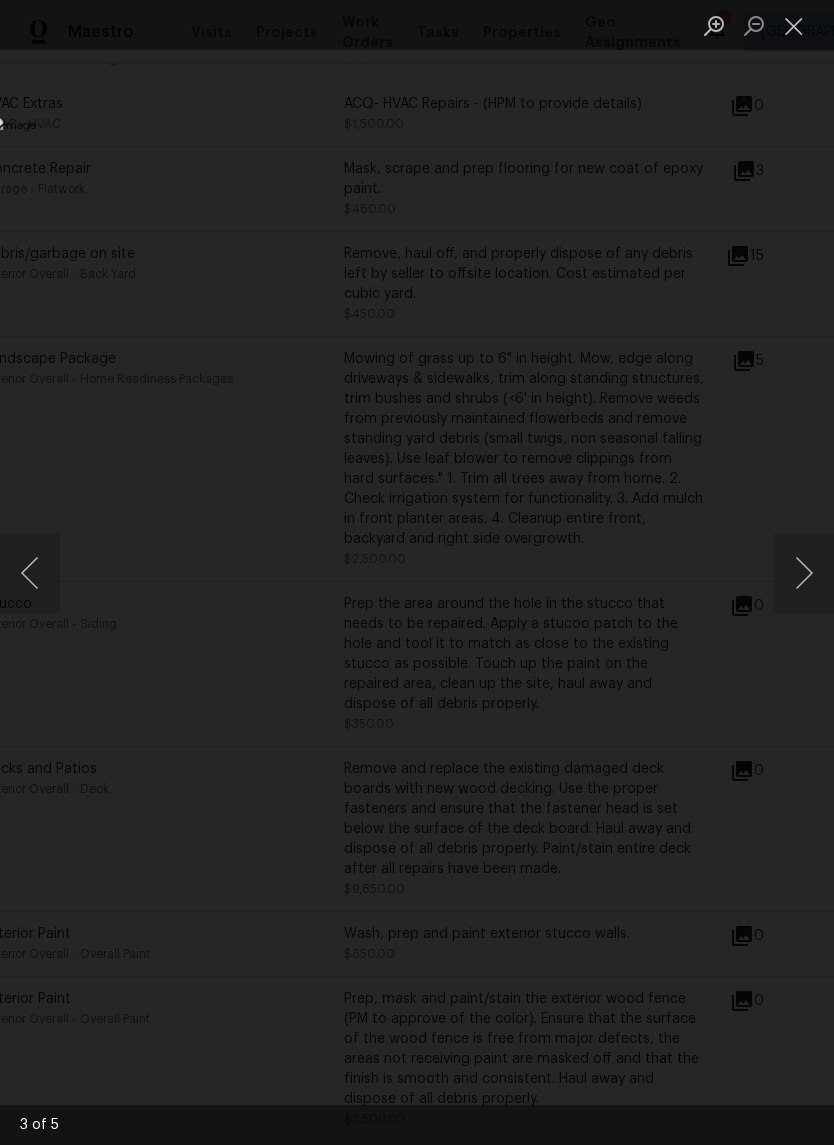 click at bounding box center (804, 573) 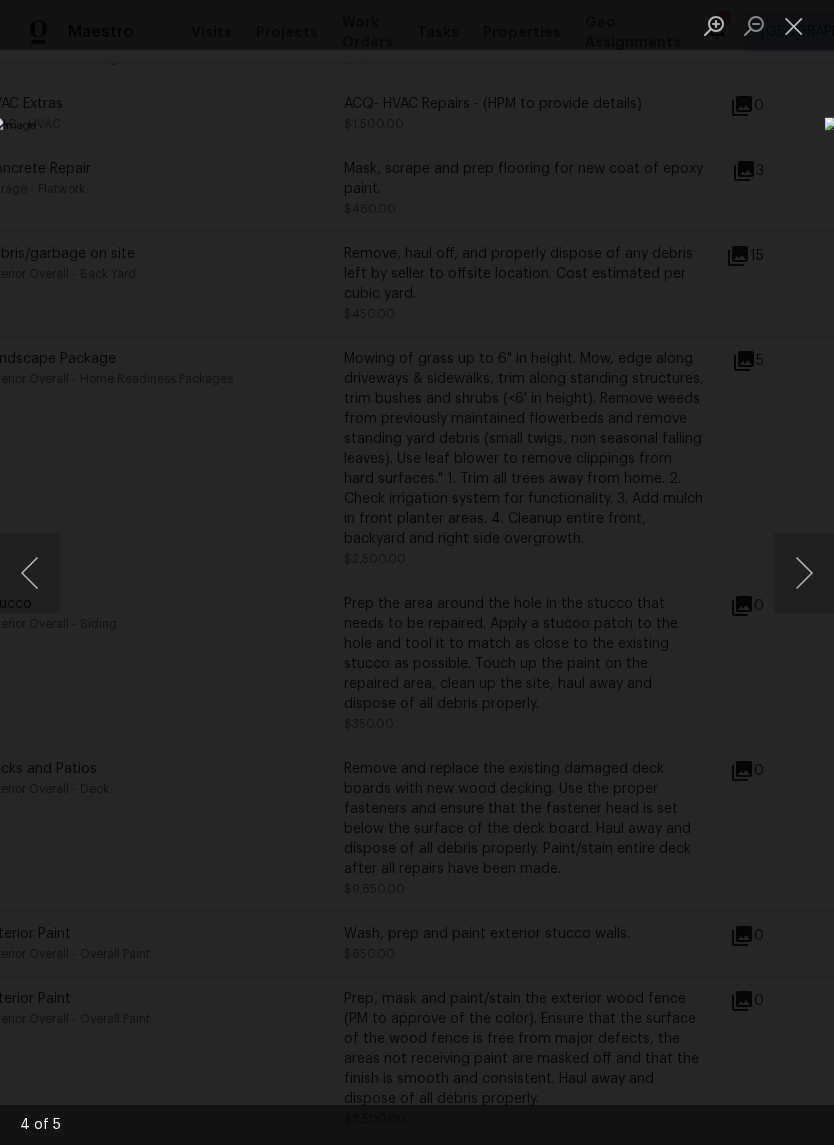click at bounding box center [804, 573] 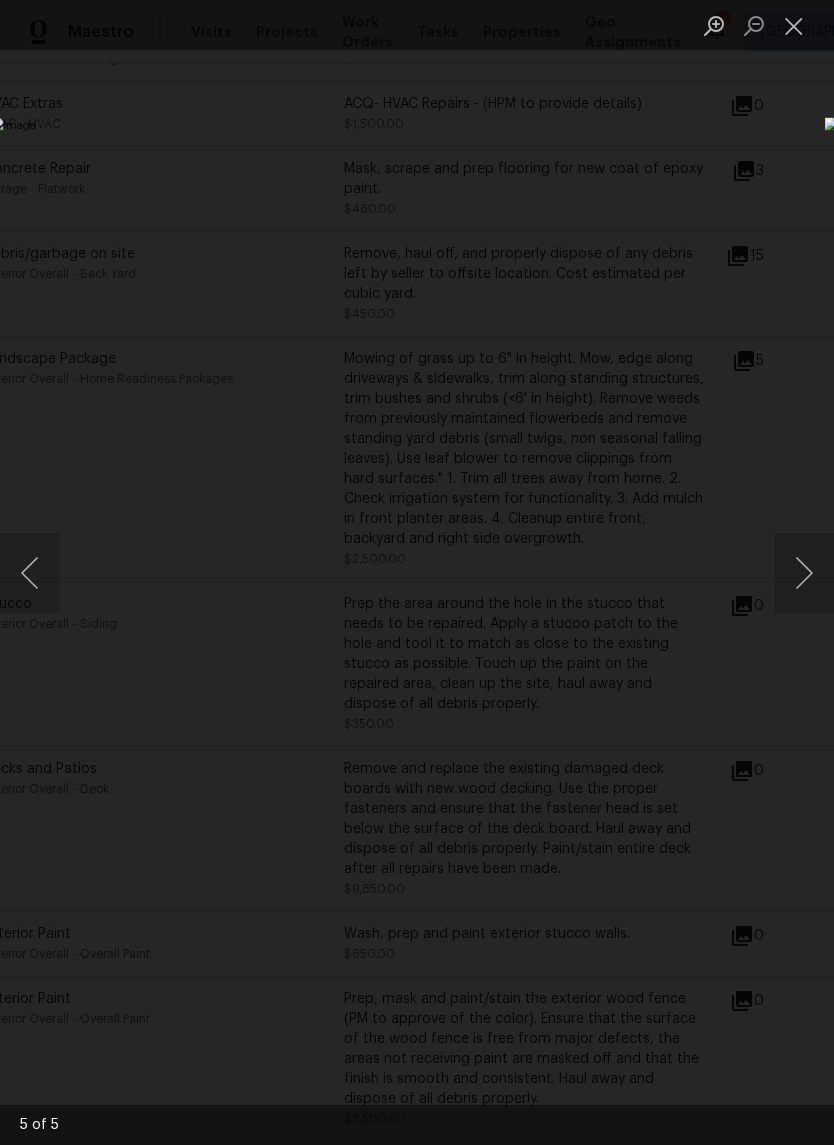 click at bounding box center [804, 573] 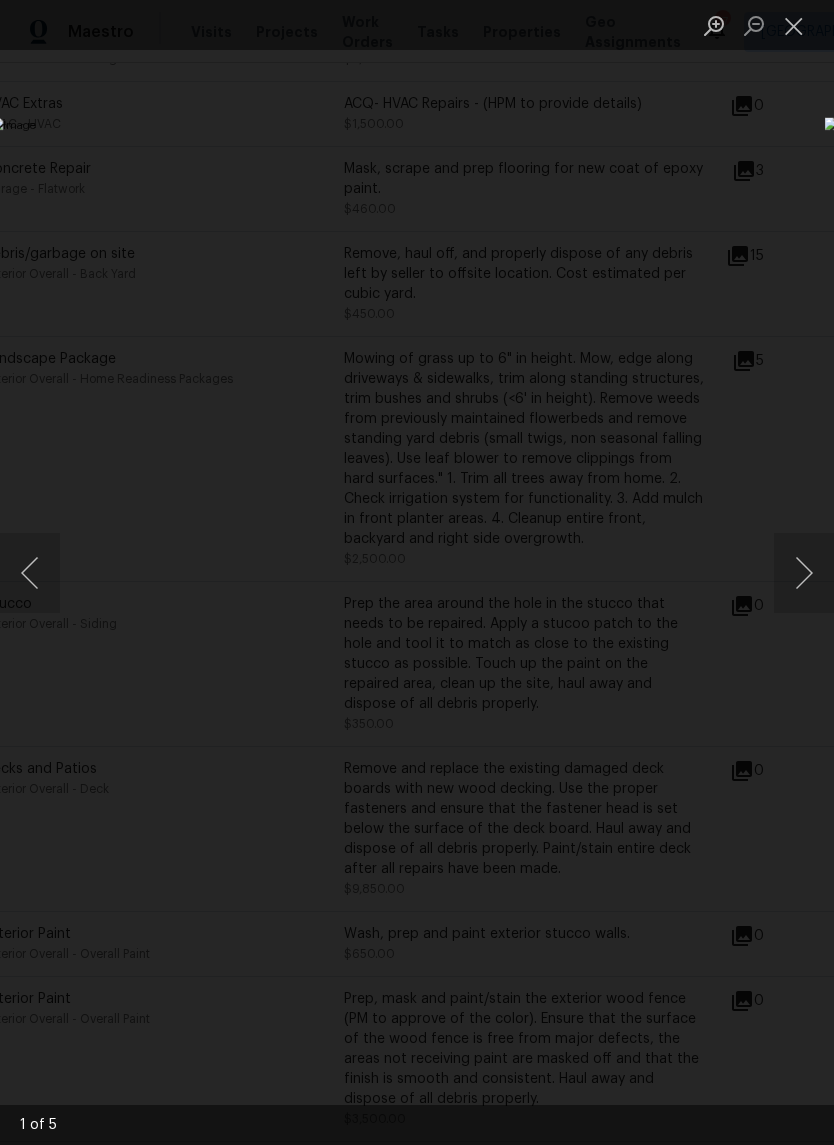 click at bounding box center [804, 573] 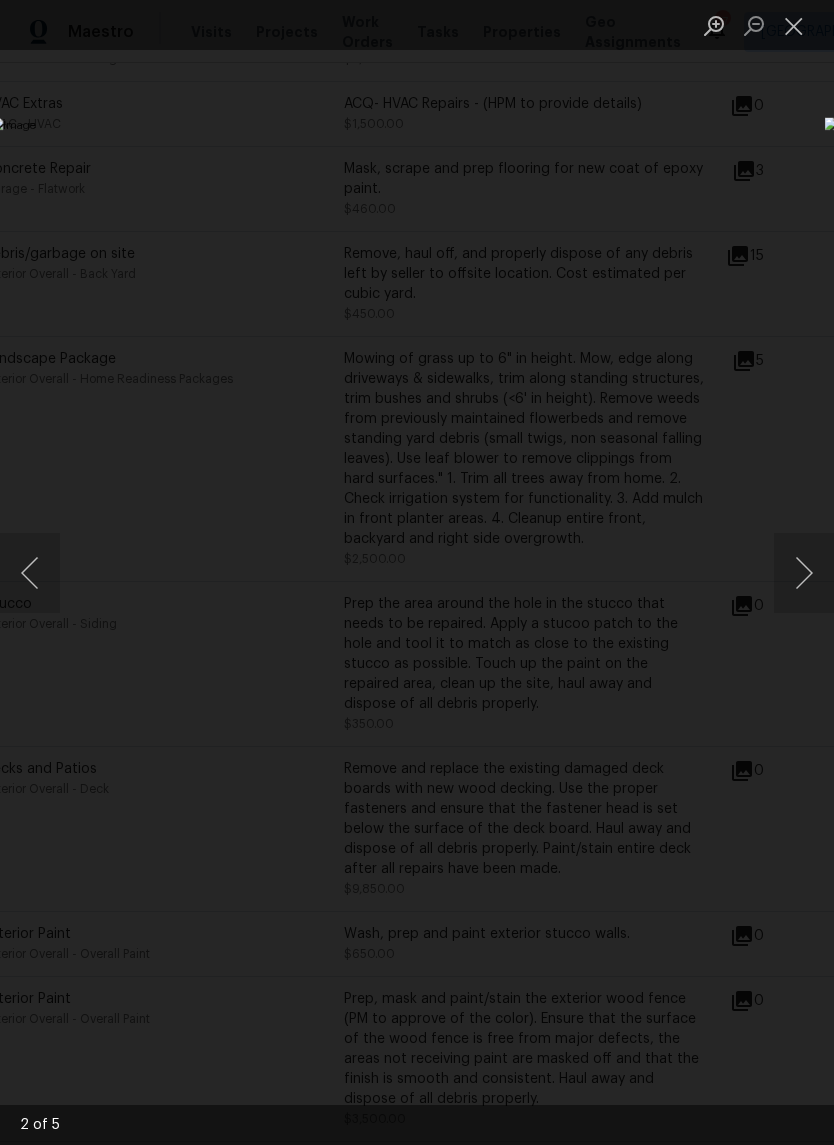 click at bounding box center [804, 573] 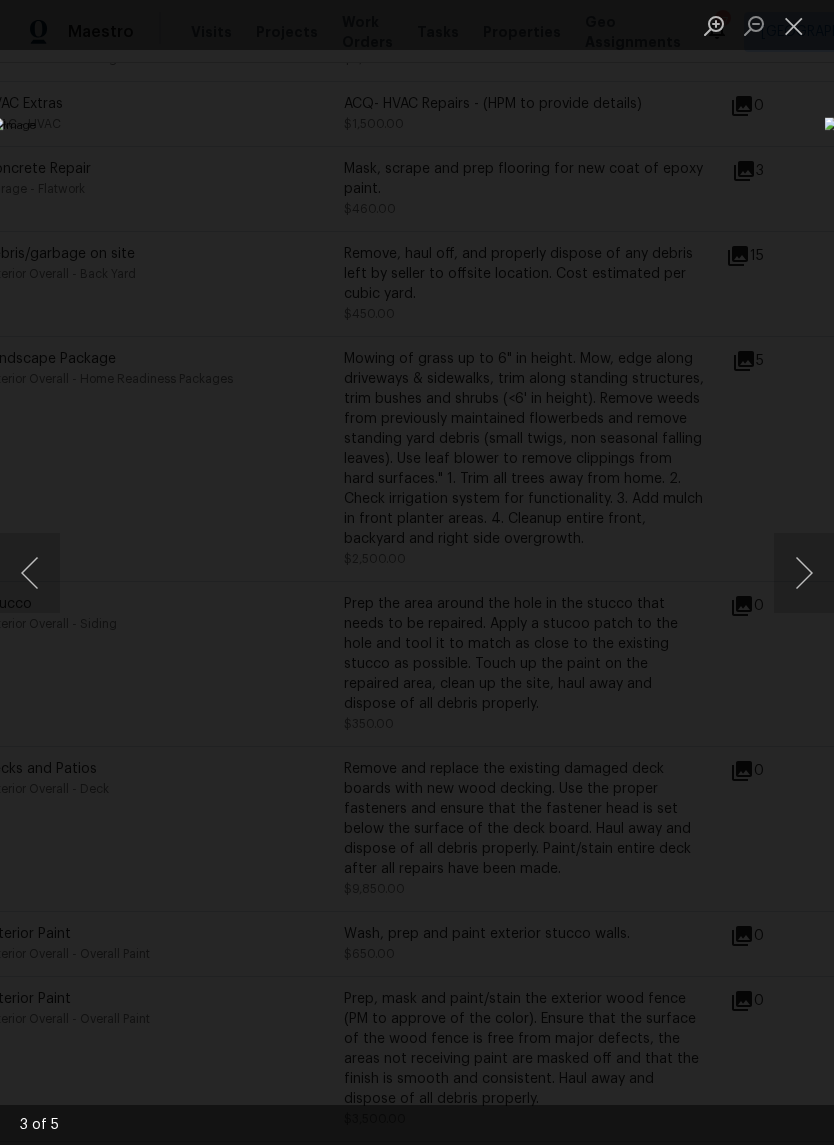 click at bounding box center (804, 573) 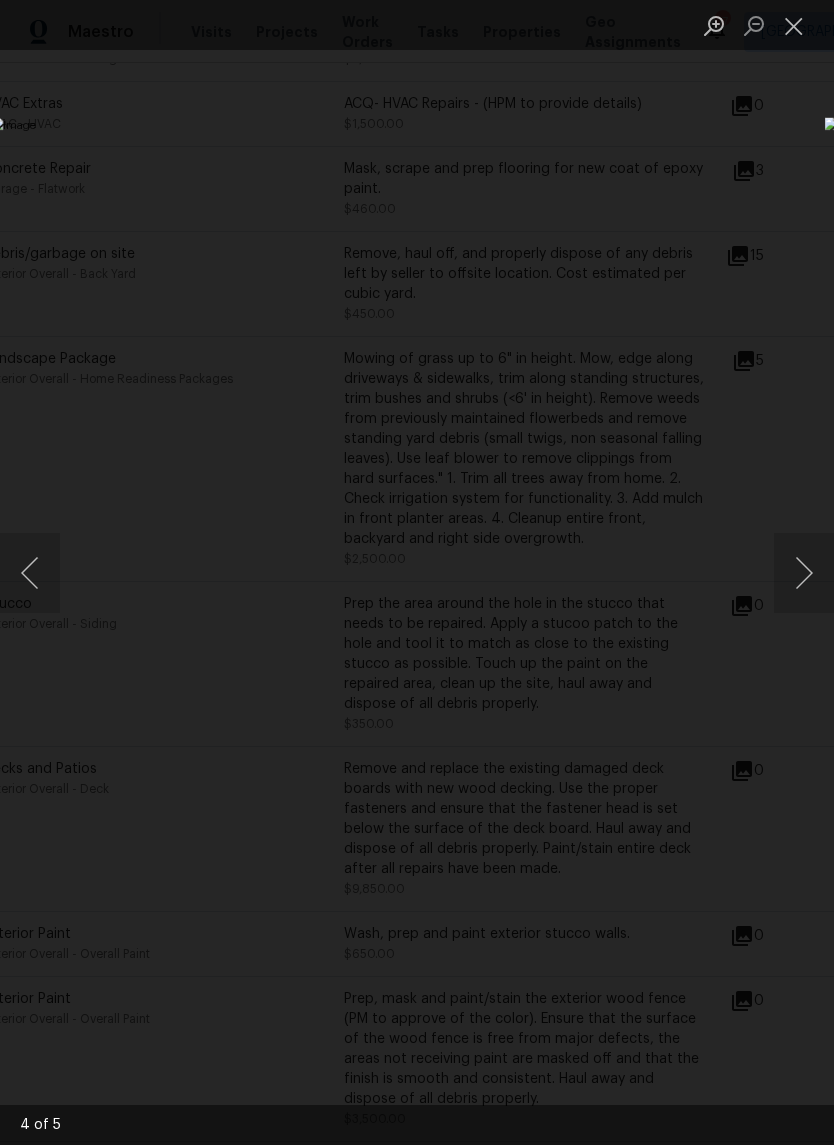 click at bounding box center (804, 573) 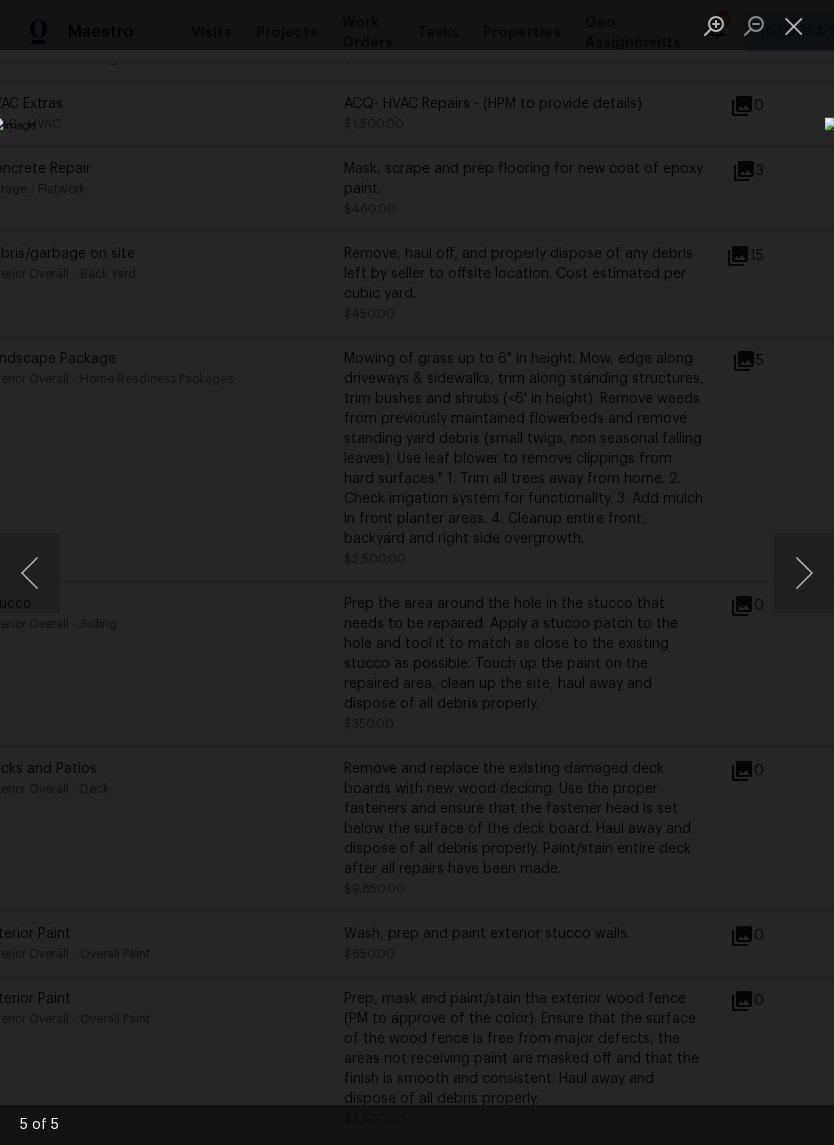 click at bounding box center [804, 573] 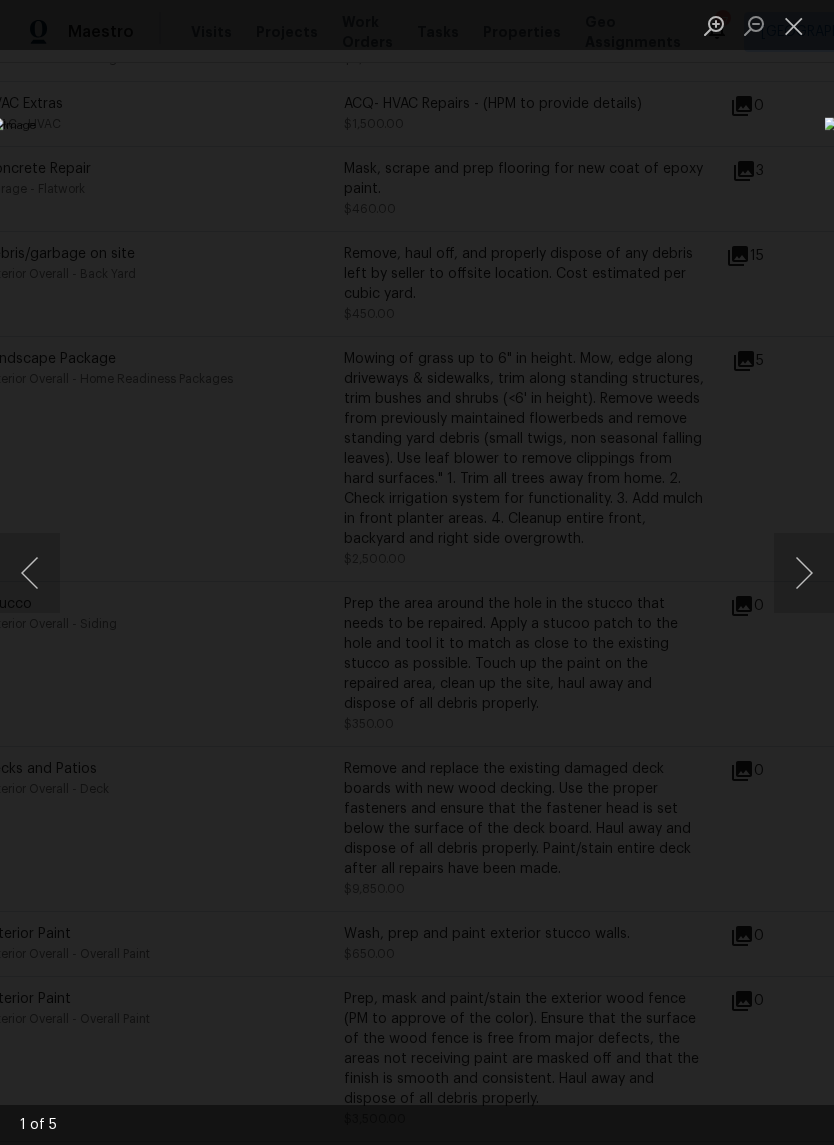 click at bounding box center (804, 573) 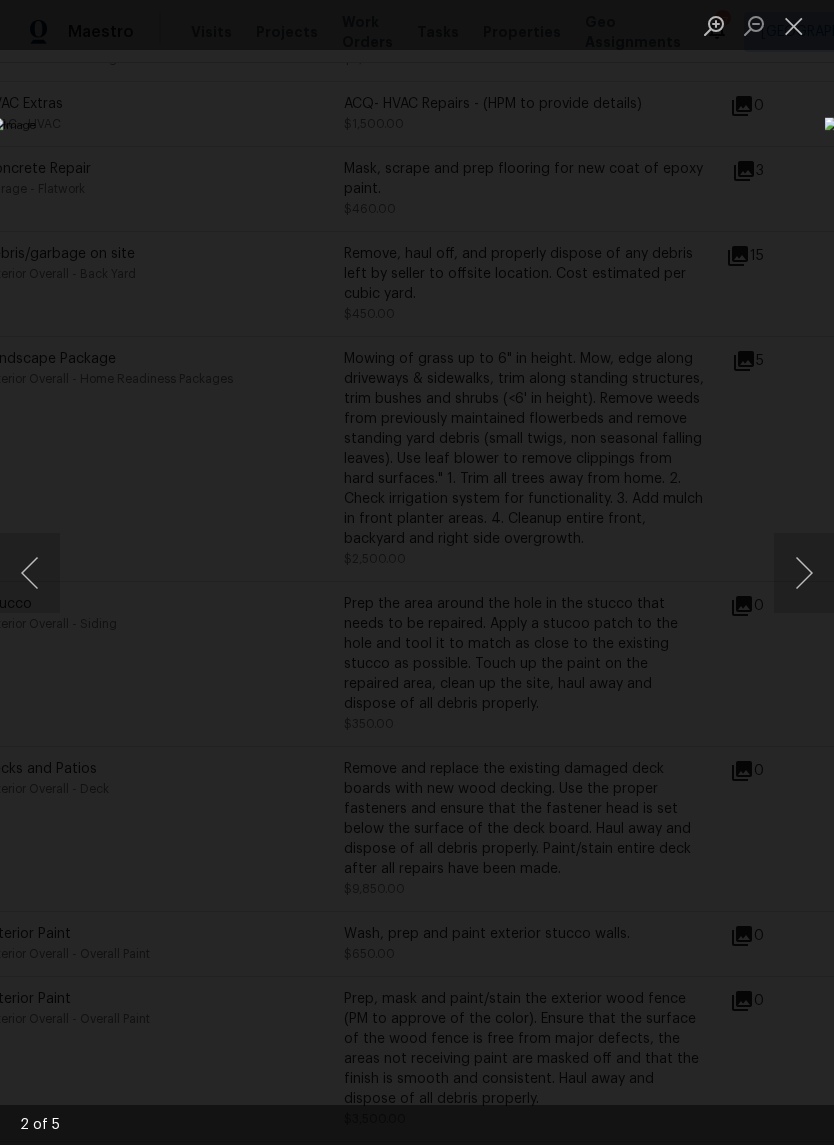 click at bounding box center (804, 573) 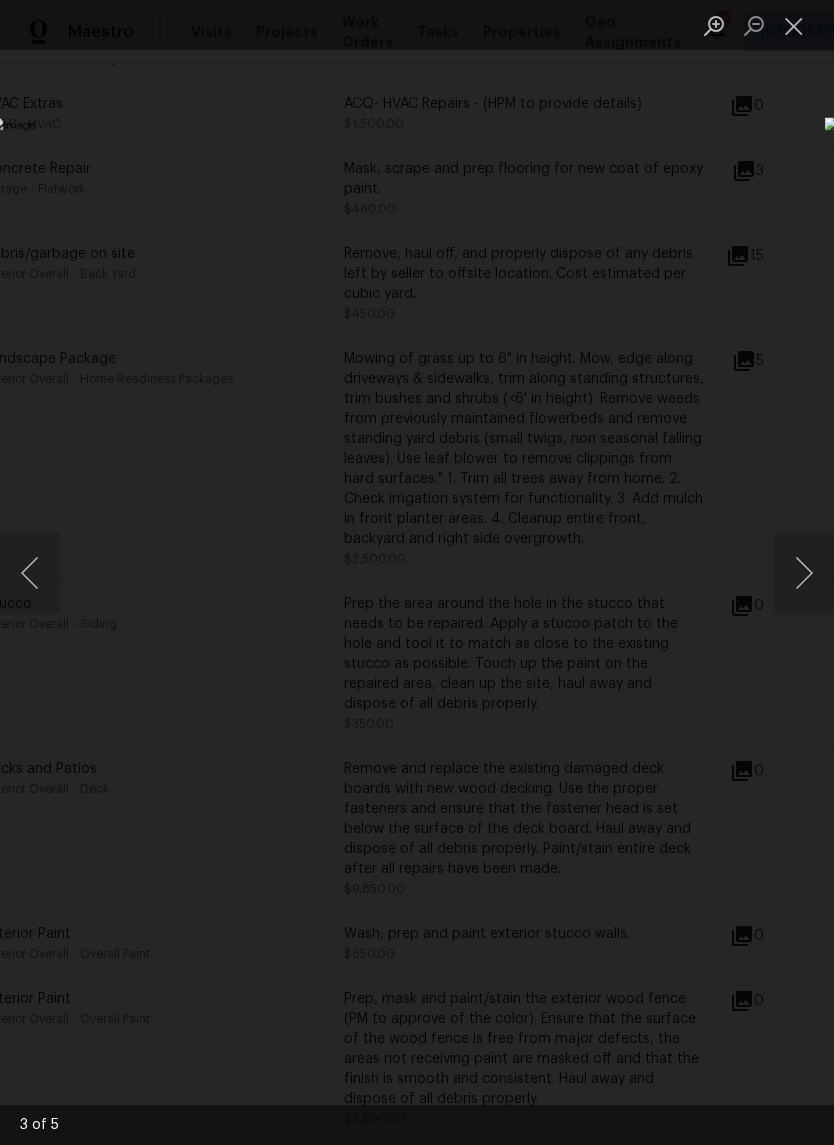 click at bounding box center (417, 572) 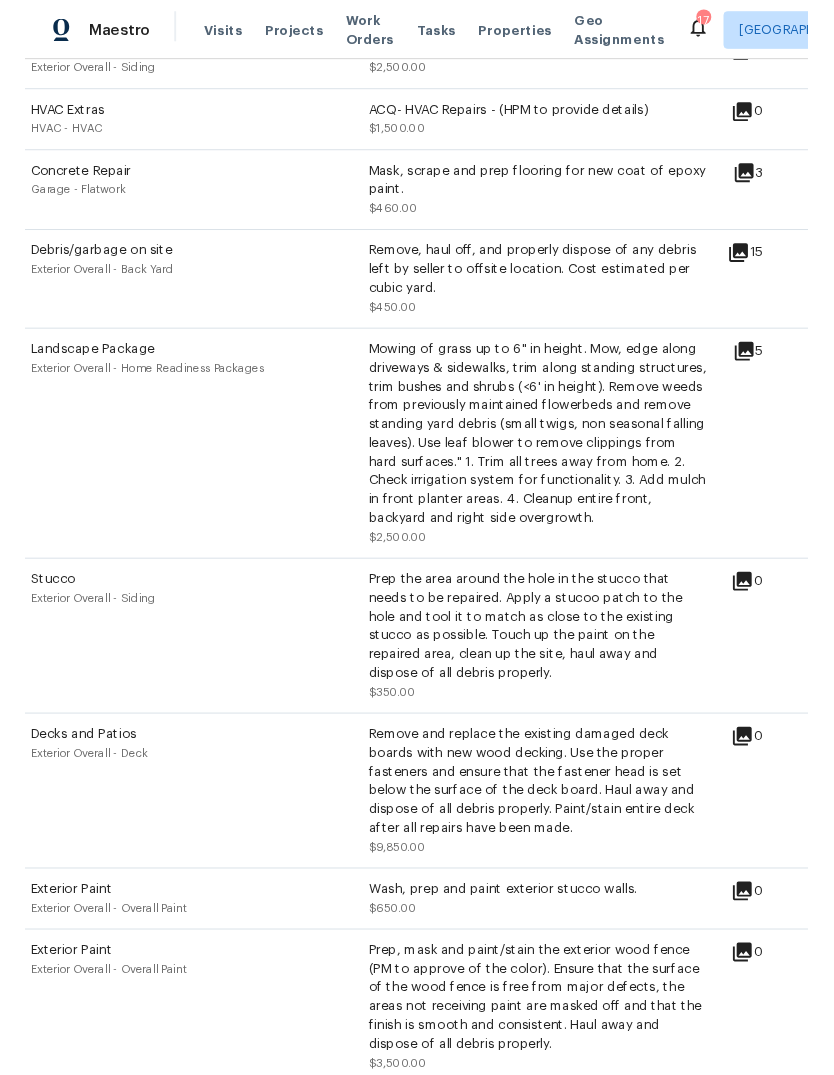 scroll, scrollTop: 2148, scrollLeft: 17, axis: both 